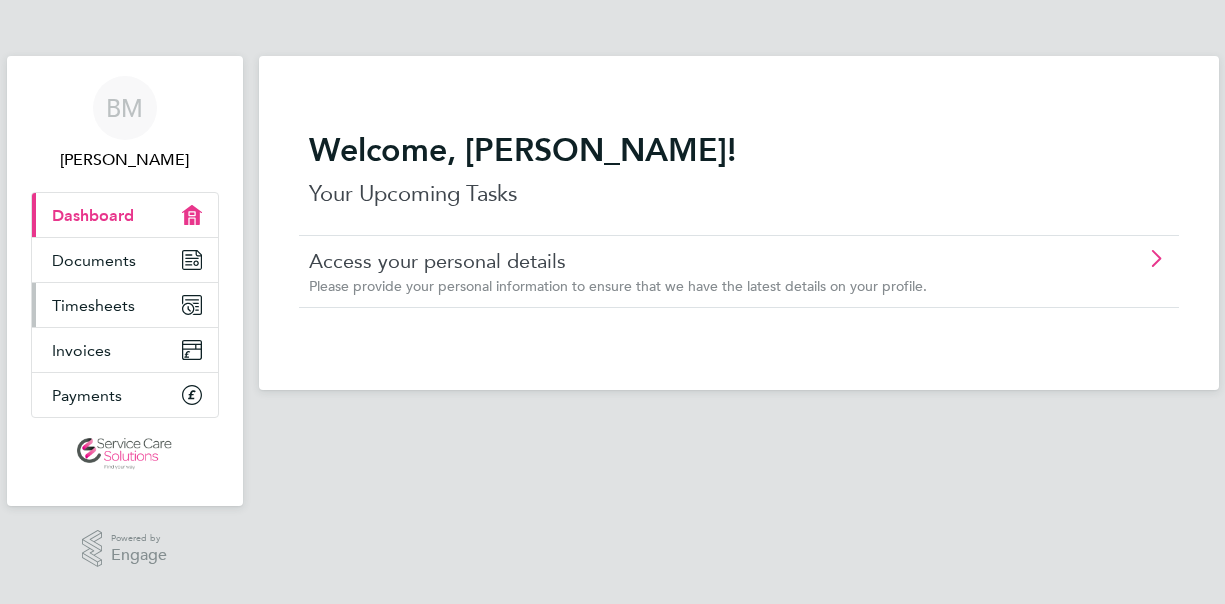 scroll, scrollTop: 0, scrollLeft: 0, axis: both 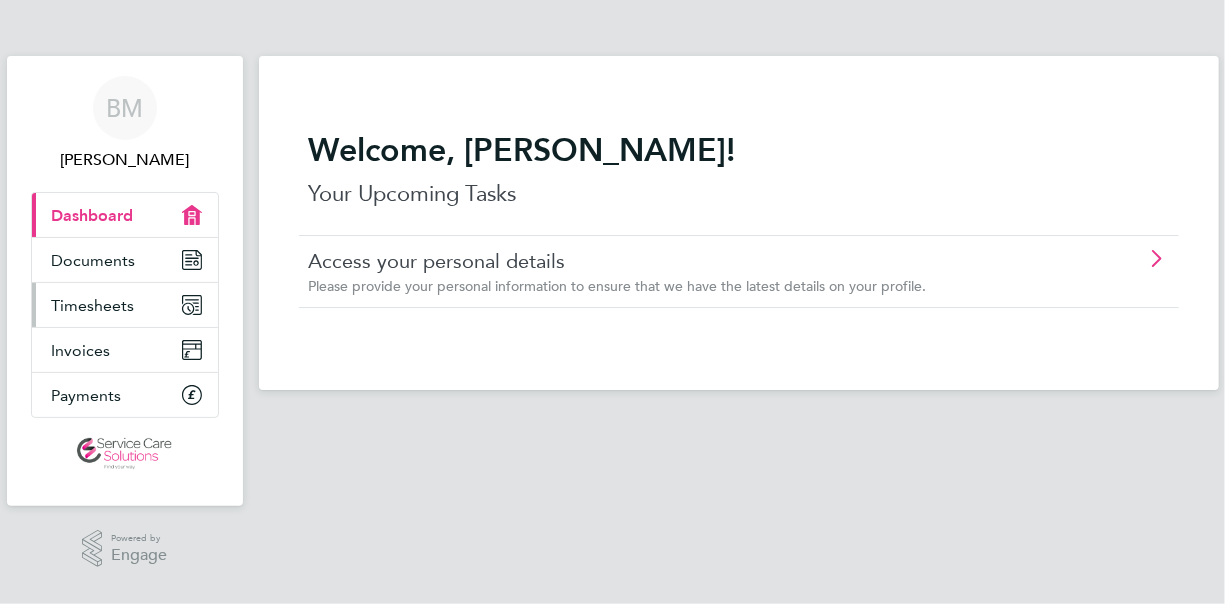 click on "Timesheets" at bounding box center (93, 305) 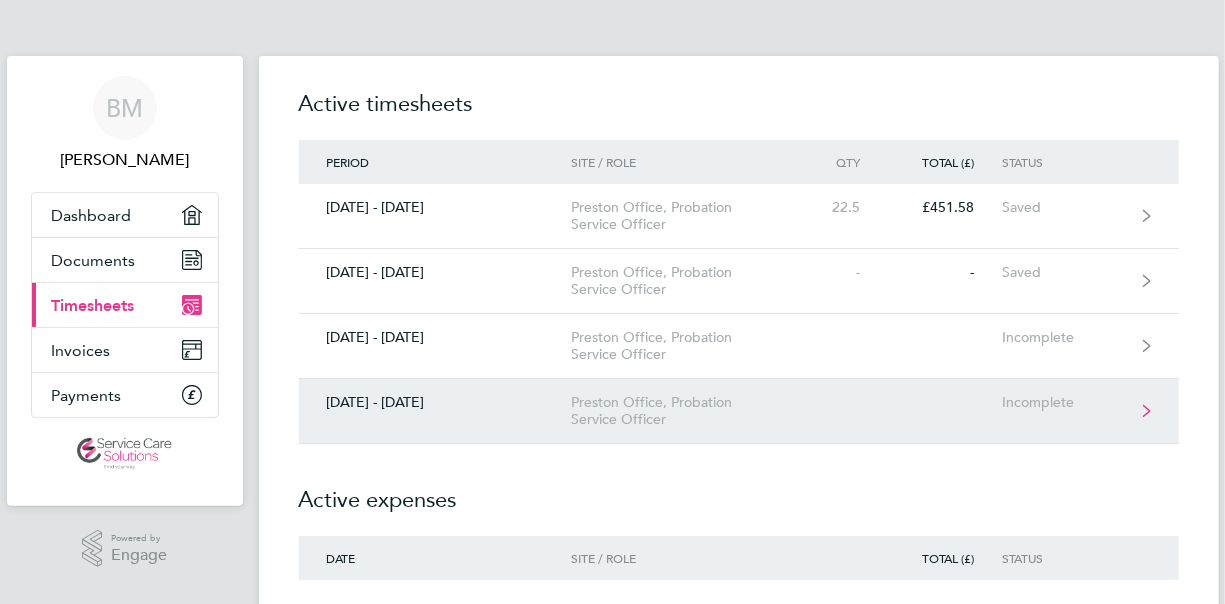 click on "Preston Office, Probation Service Officer" 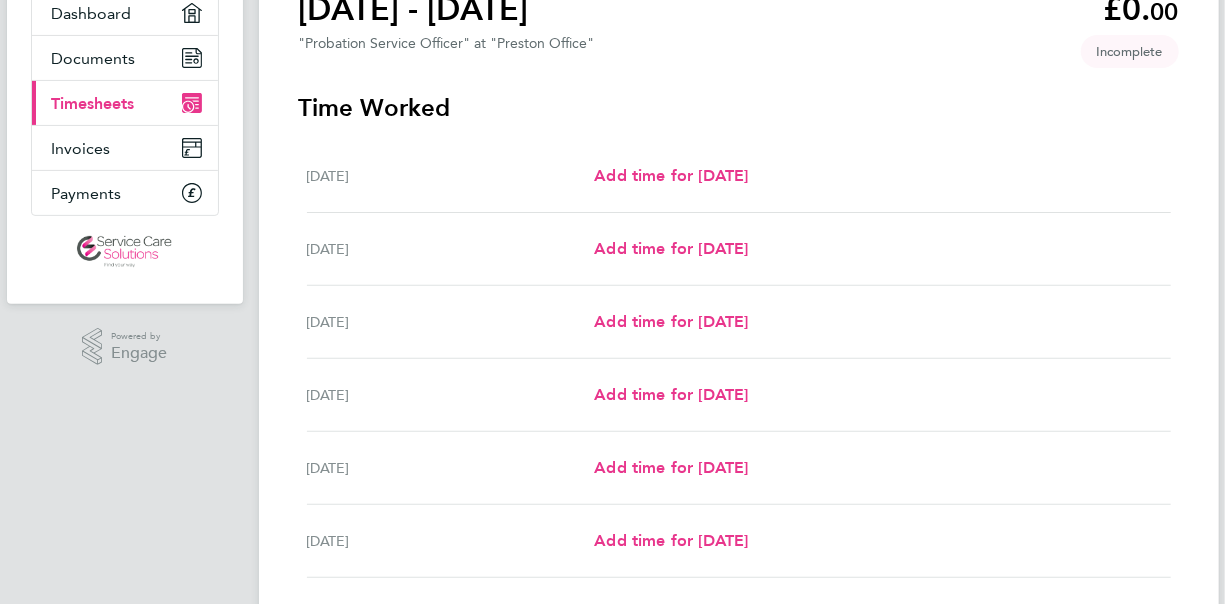 scroll, scrollTop: 200, scrollLeft: 0, axis: vertical 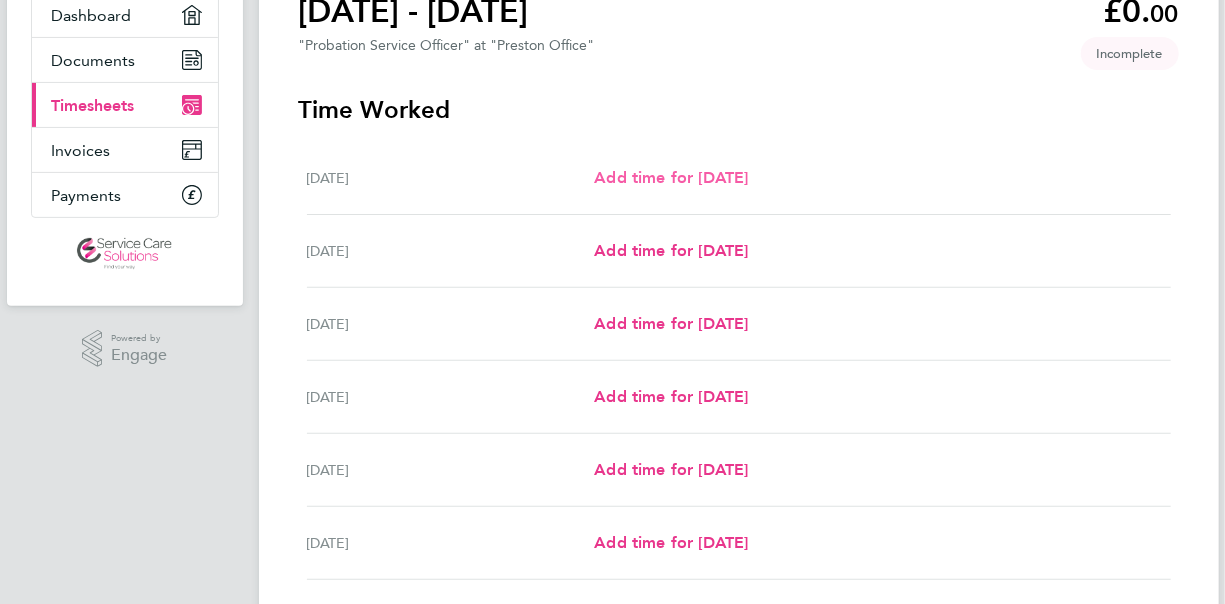 click on "Add time for [DATE]" at bounding box center [671, 177] 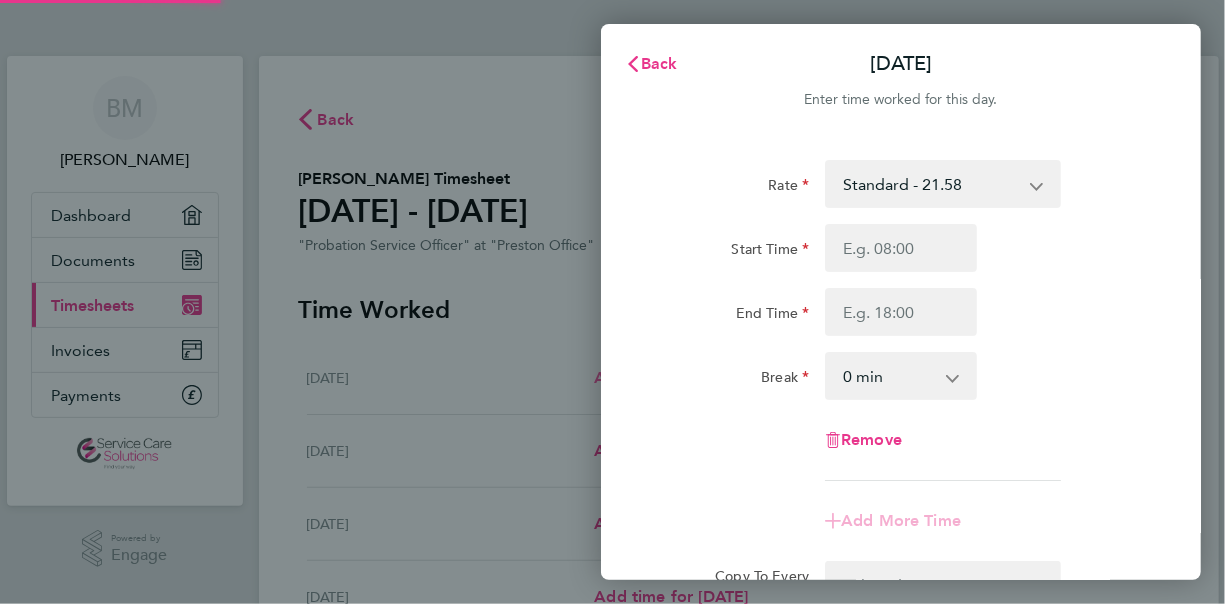 scroll, scrollTop: 0, scrollLeft: 0, axis: both 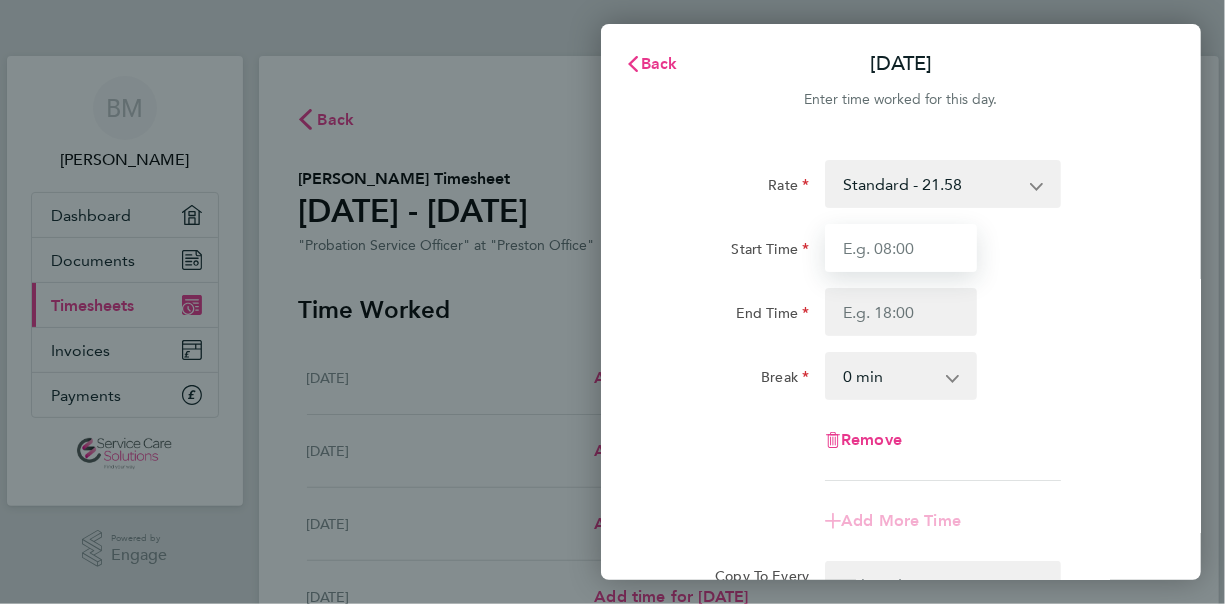 click on "Start Time" at bounding box center [901, 248] 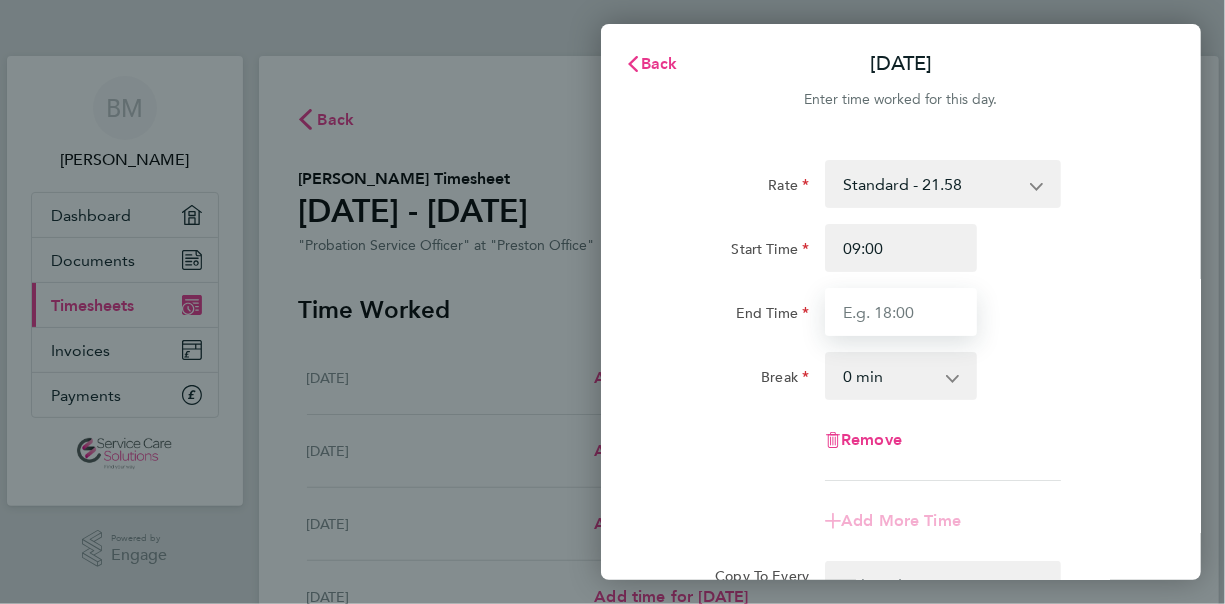 type on "17:00" 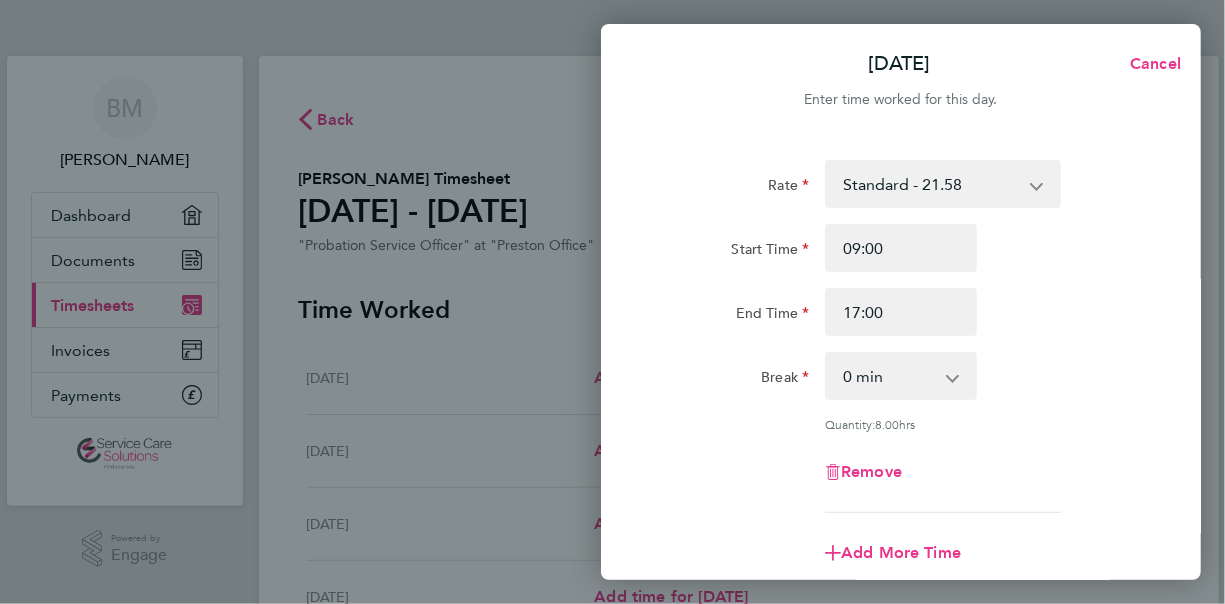 click on "0 min   15 min   30 min   45 min   60 min   75 min   90 min" at bounding box center [889, 376] 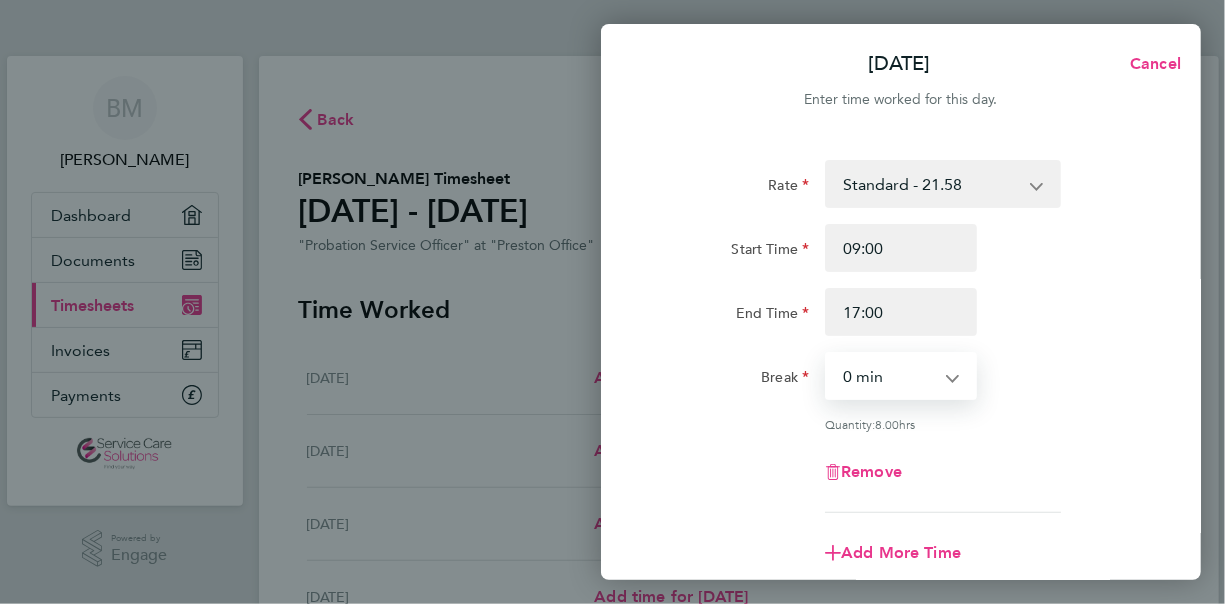 select on "30" 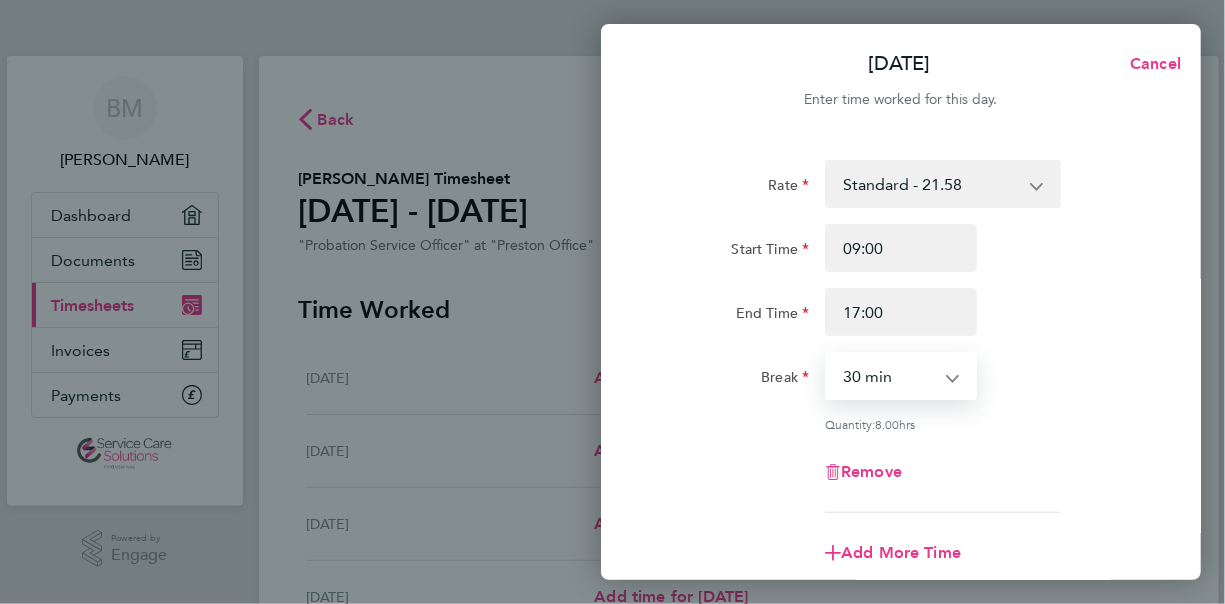 click on "0 min   15 min   30 min   45 min   60 min   75 min   90 min" at bounding box center (889, 376) 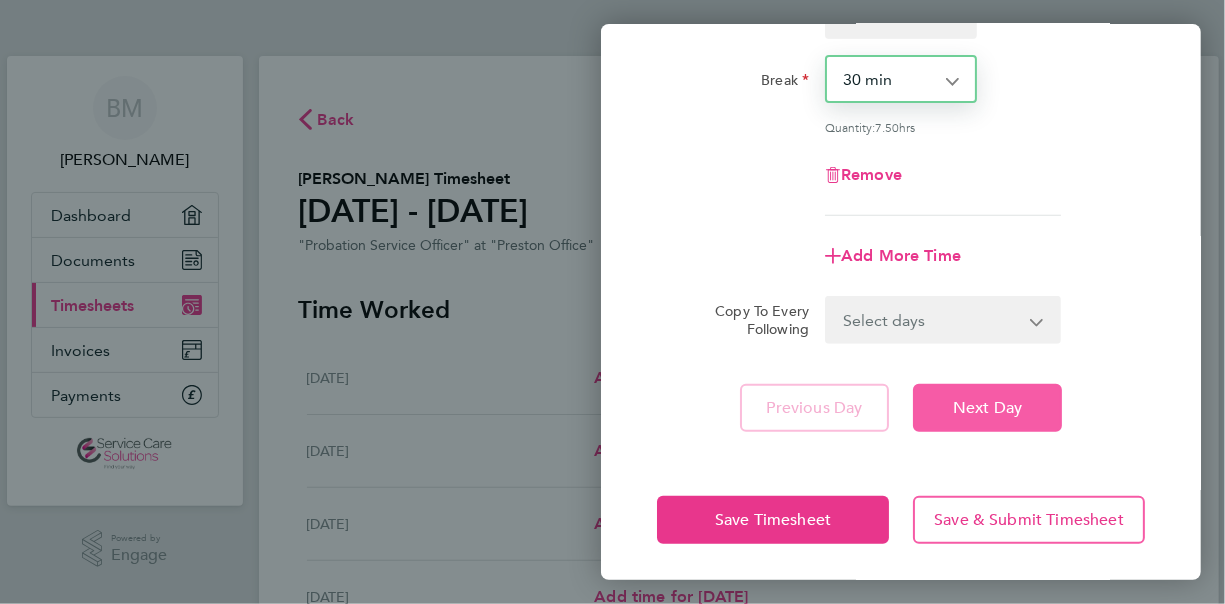 scroll, scrollTop: 299, scrollLeft: 0, axis: vertical 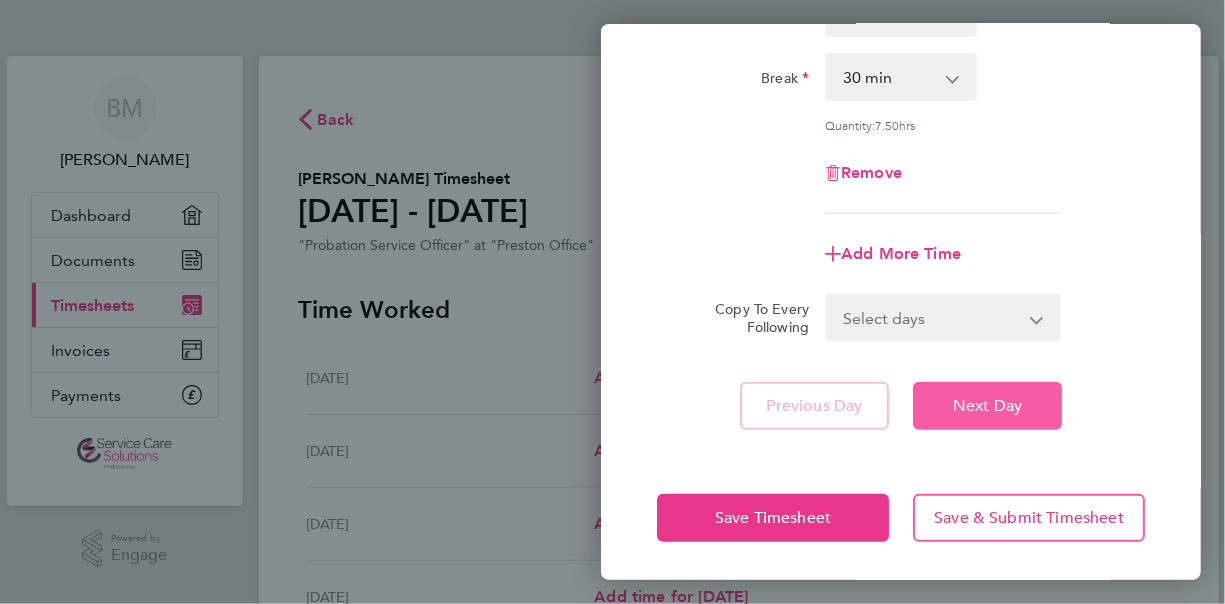 click on "Next Day" 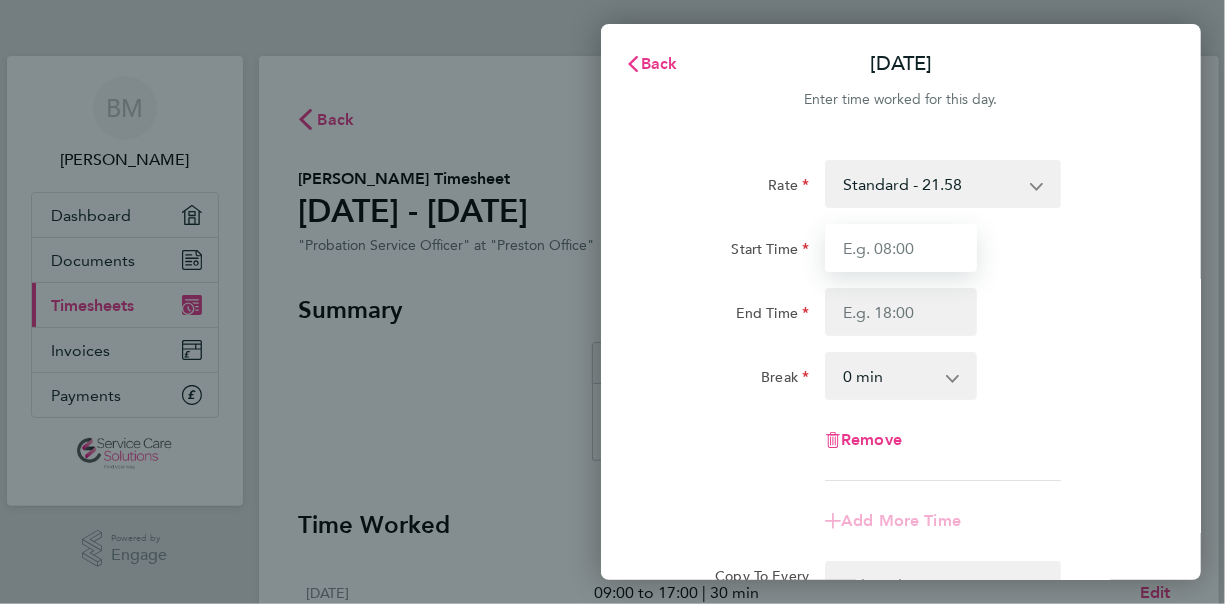 click on "Start Time" at bounding box center [901, 248] 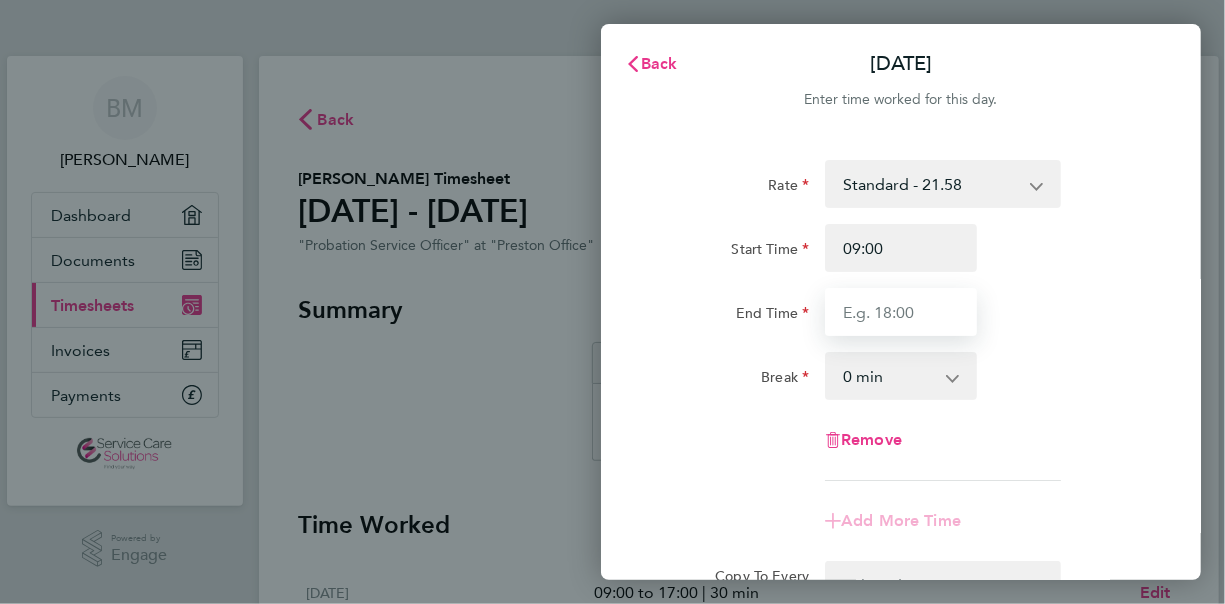 type on "17:00" 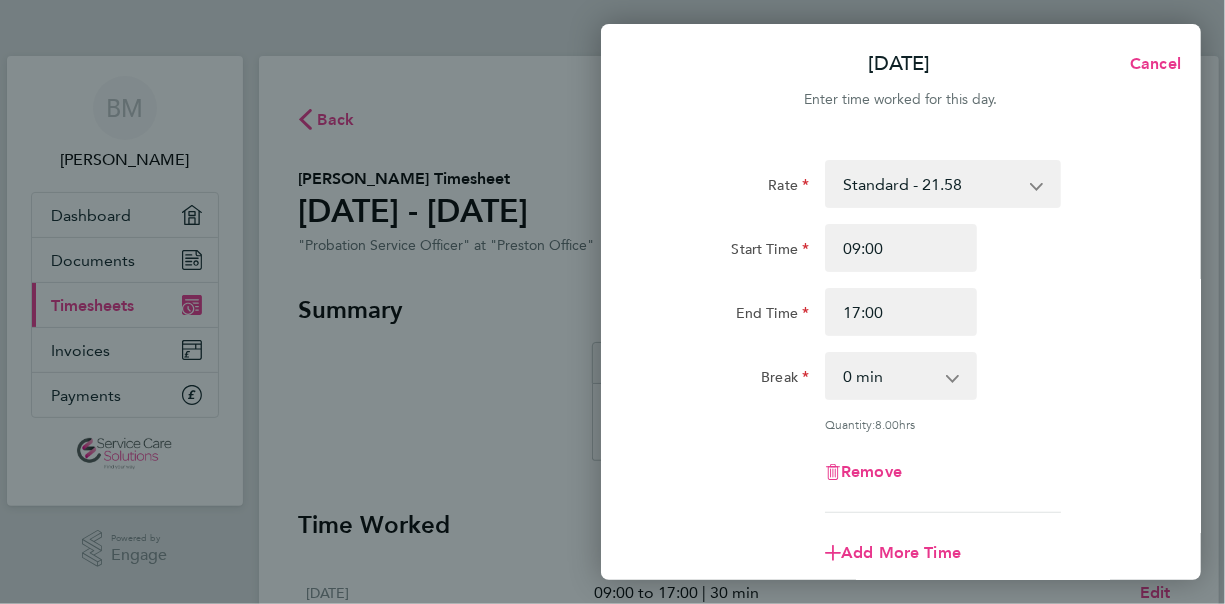 click on "0 min   15 min   30 min   45 min   60 min   75 min   90 min" at bounding box center (889, 376) 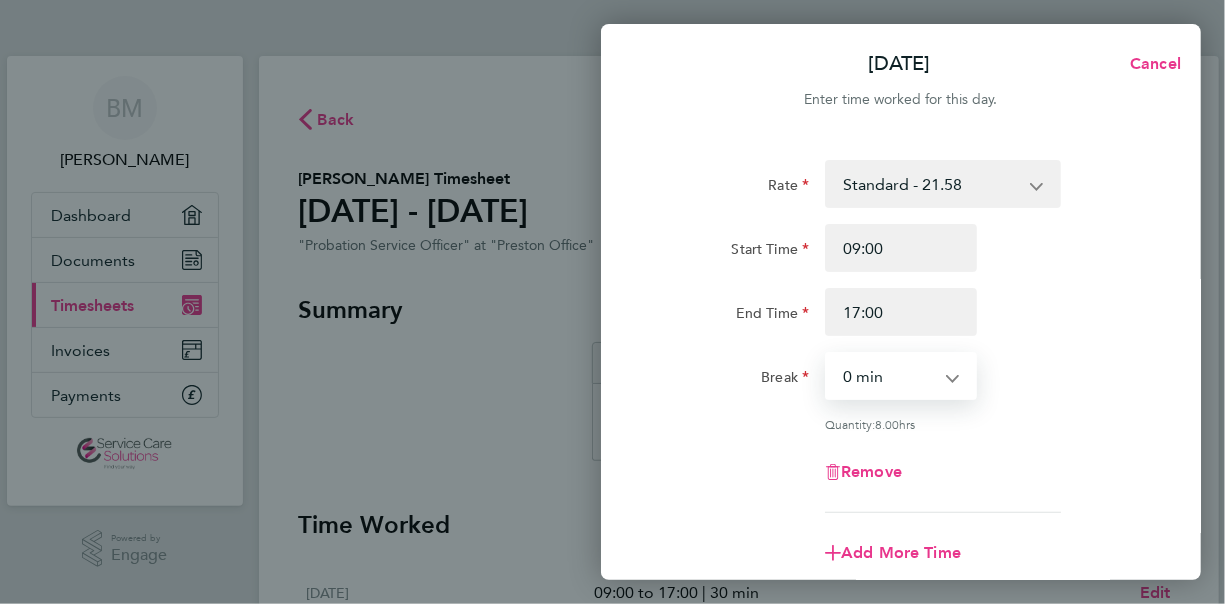 select on "30" 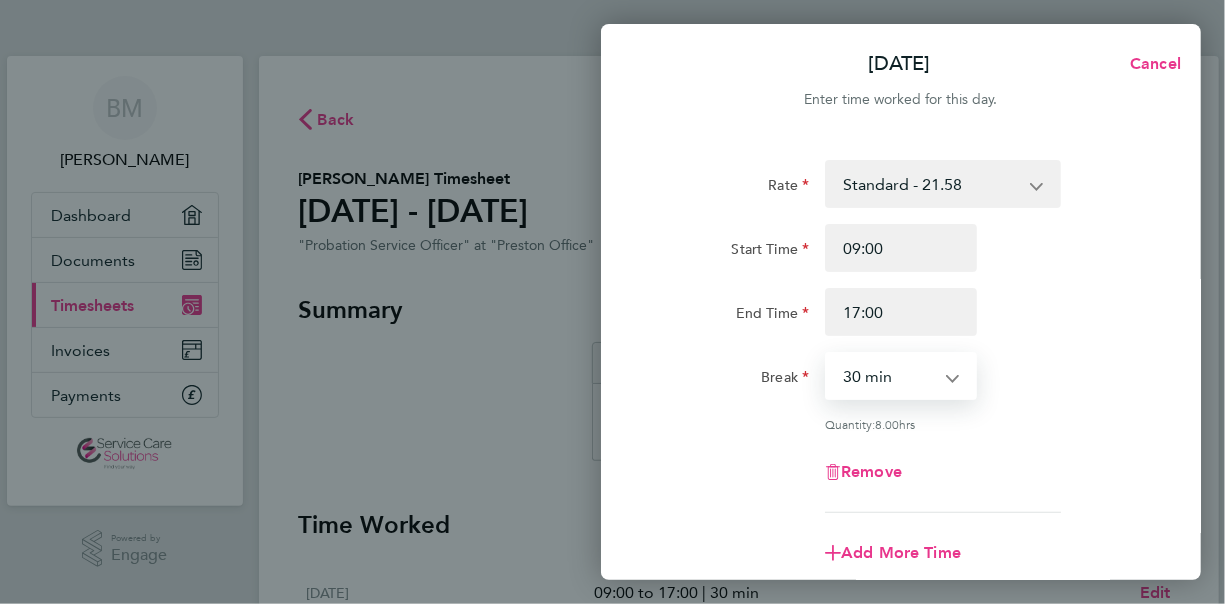 click on "0 min   15 min   30 min   45 min   60 min   75 min   90 min" at bounding box center [889, 376] 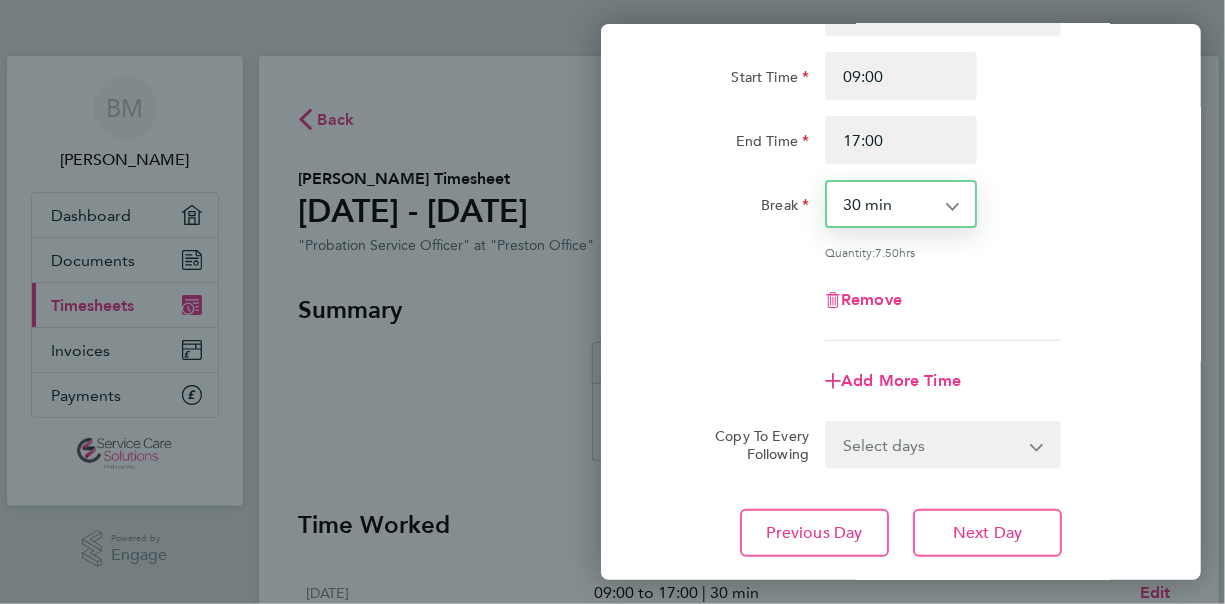 scroll, scrollTop: 299, scrollLeft: 0, axis: vertical 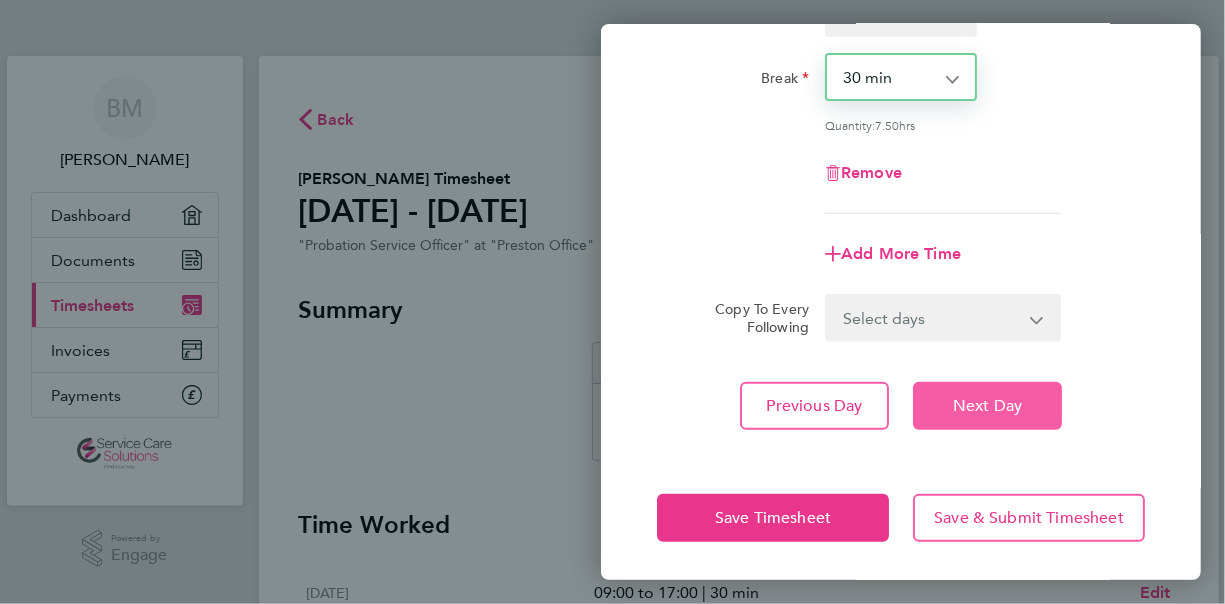 click on "Next Day" 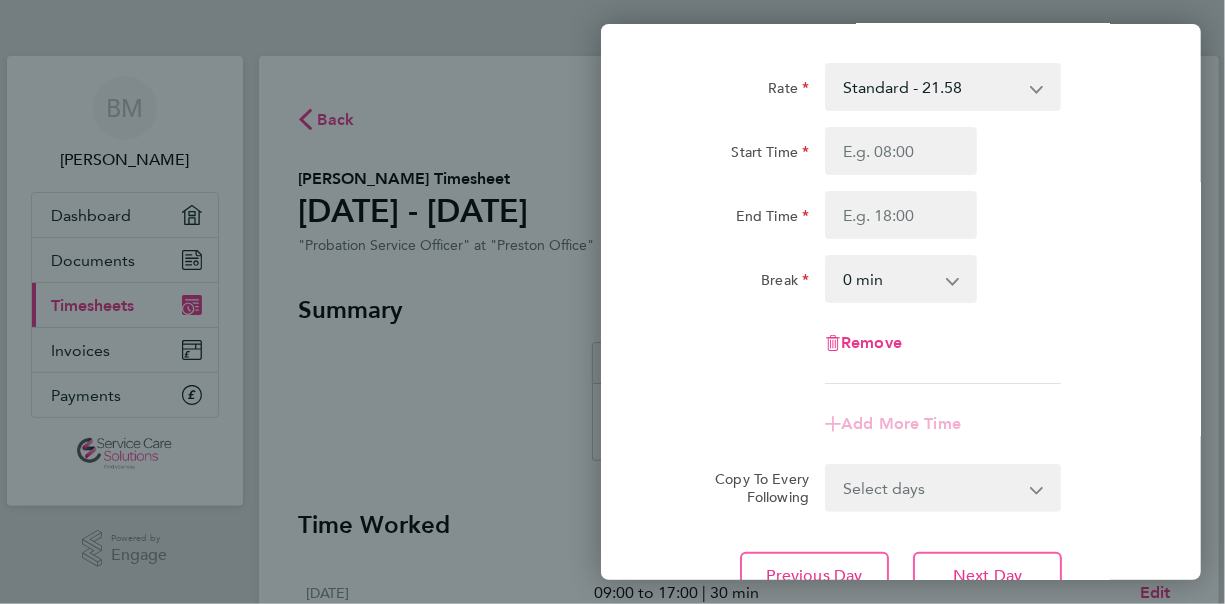scroll, scrollTop: 68, scrollLeft: 0, axis: vertical 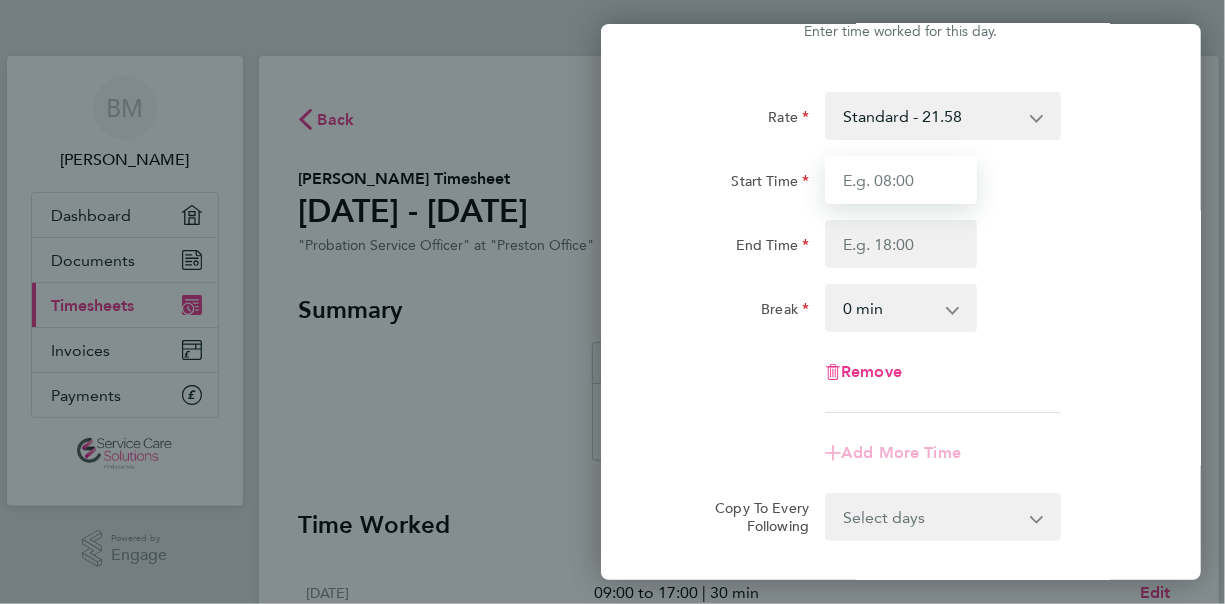 click on "Start Time" at bounding box center [901, 180] 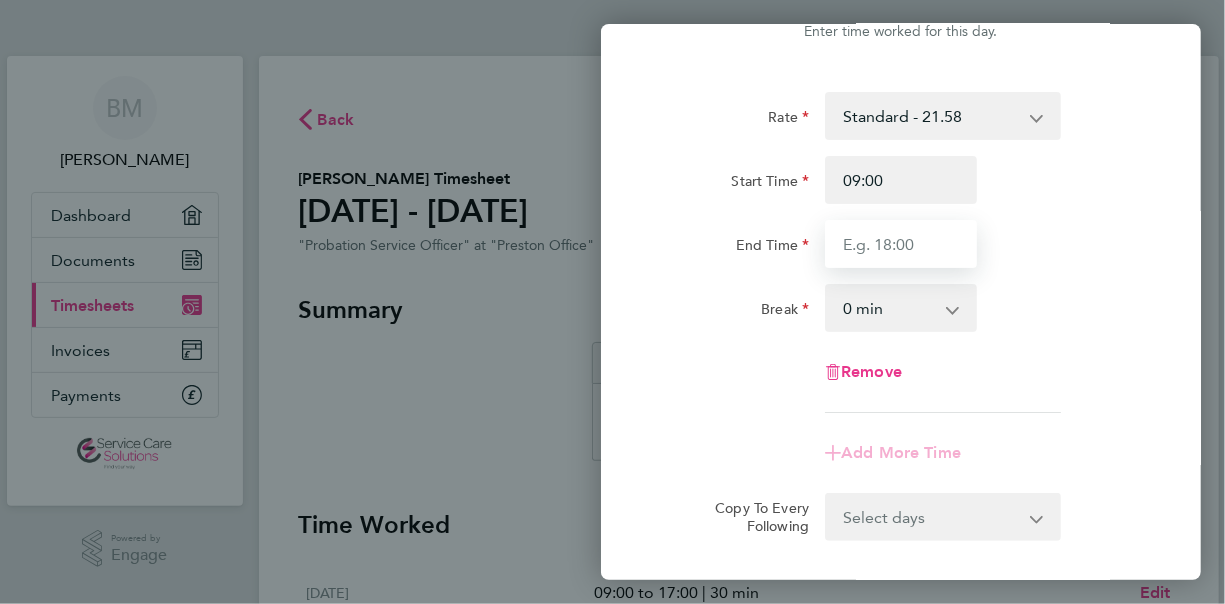 type on "17:00" 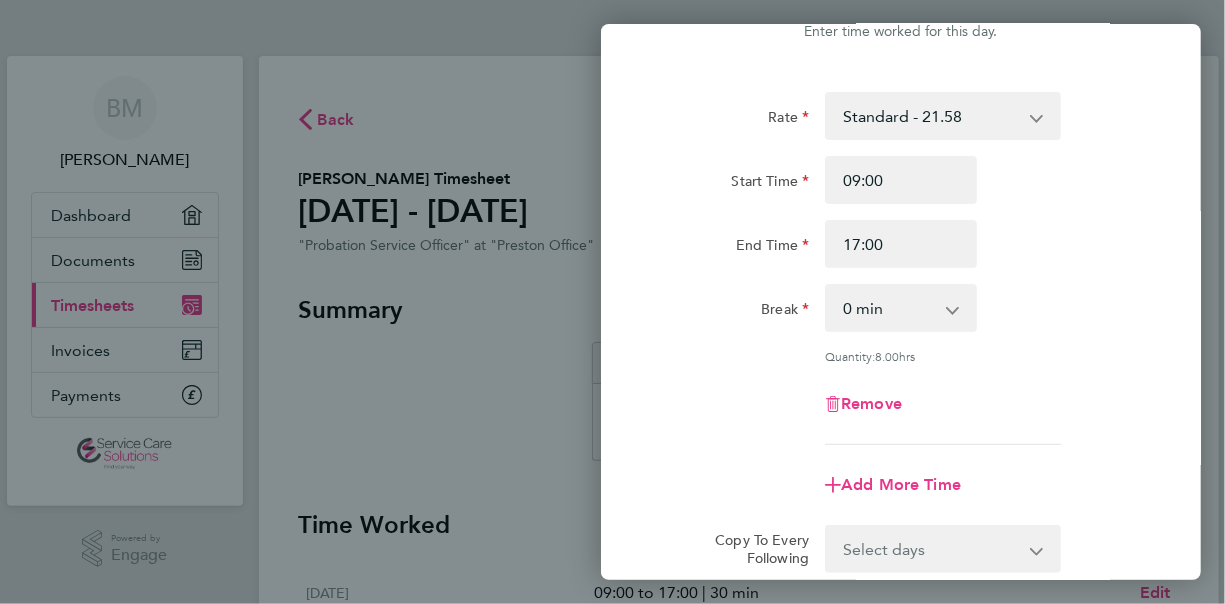 click on "0 min   15 min   30 min   45 min   60 min   75 min   90 min" at bounding box center [889, 308] 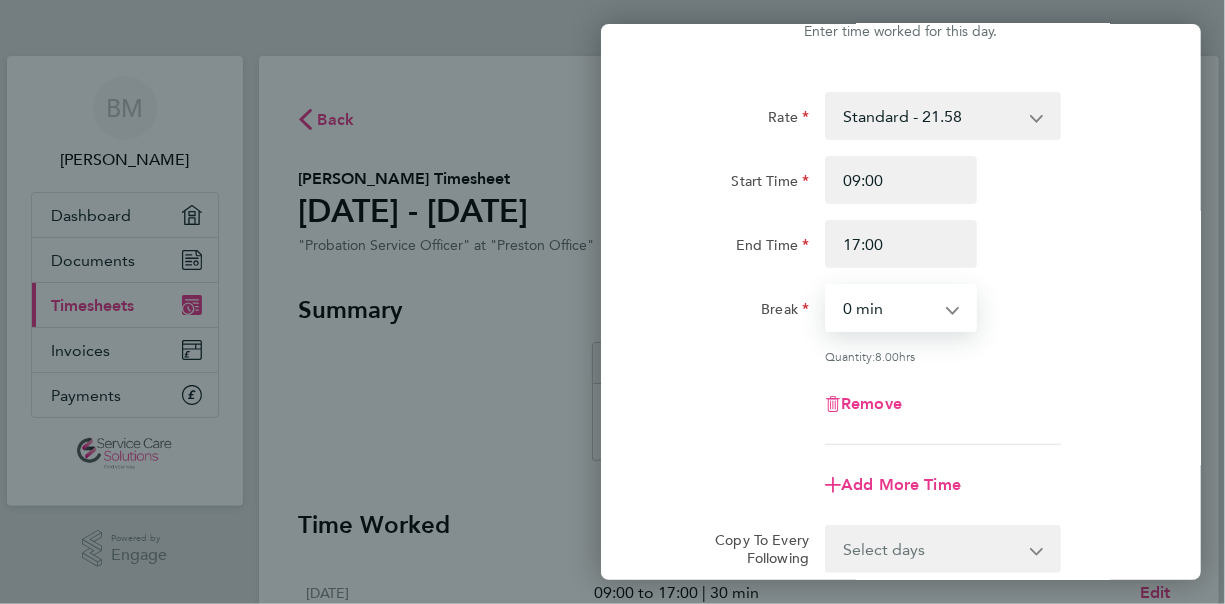 select on "30" 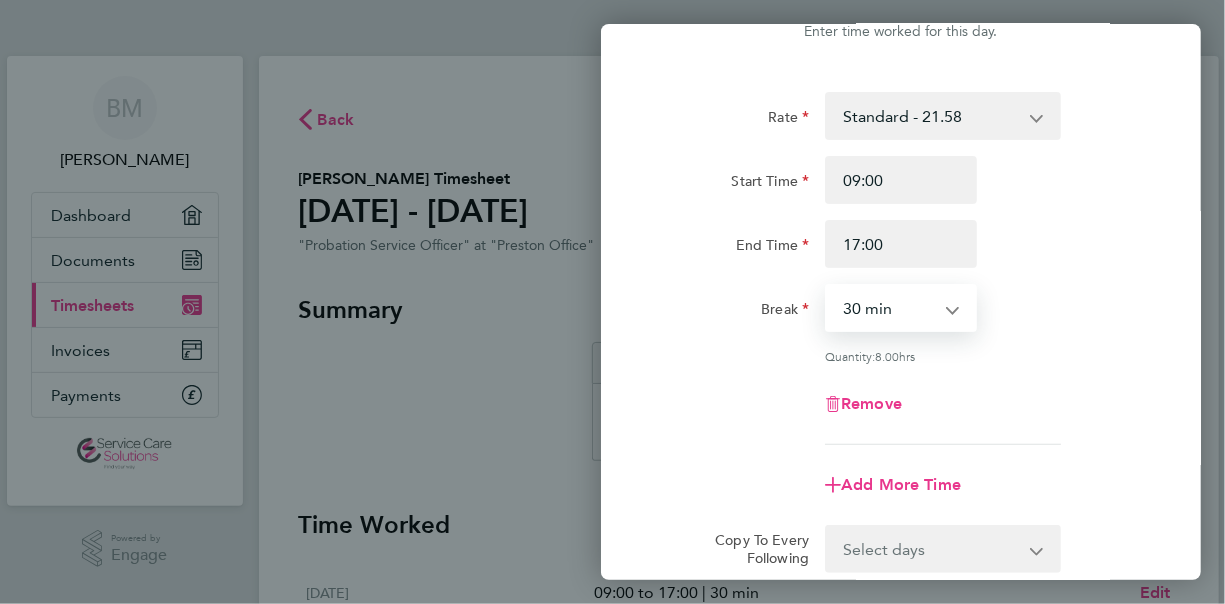 click on "0 min   15 min   30 min   45 min   60 min   75 min   90 min" at bounding box center (889, 308) 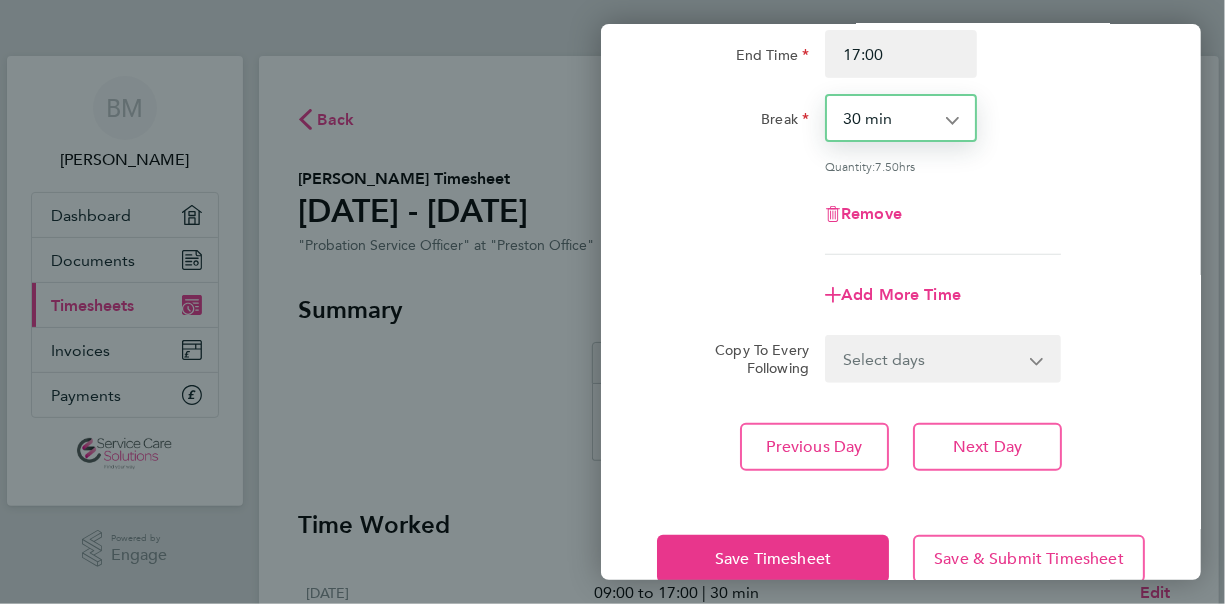 scroll, scrollTop: 268, scrollLeft: 0, axis: vertical 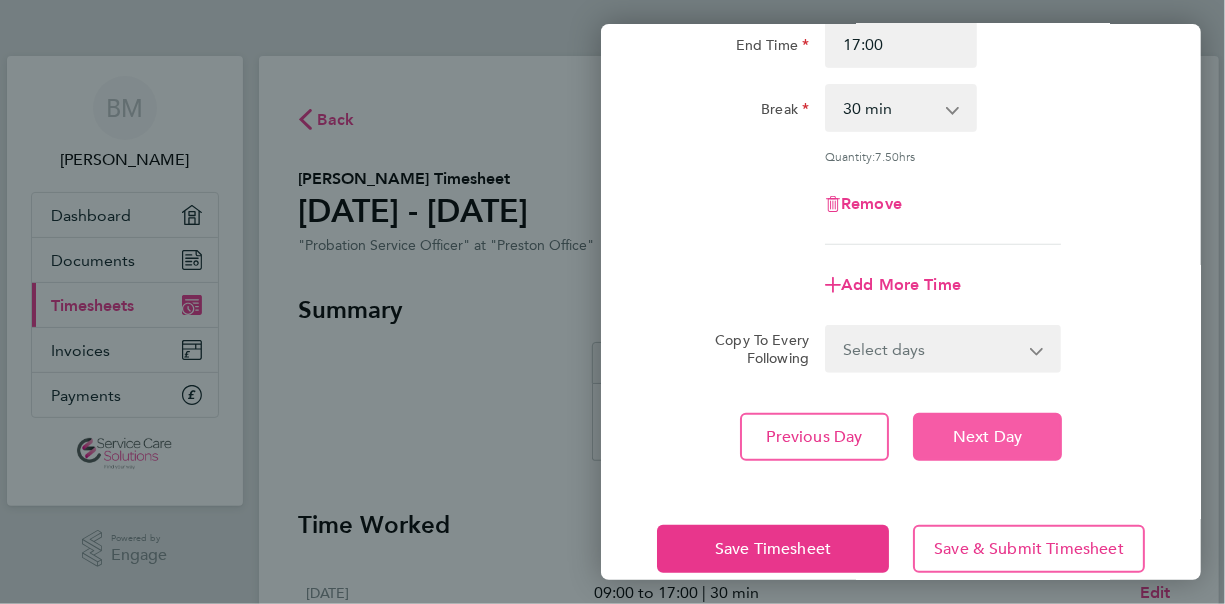 click on "Next Day" 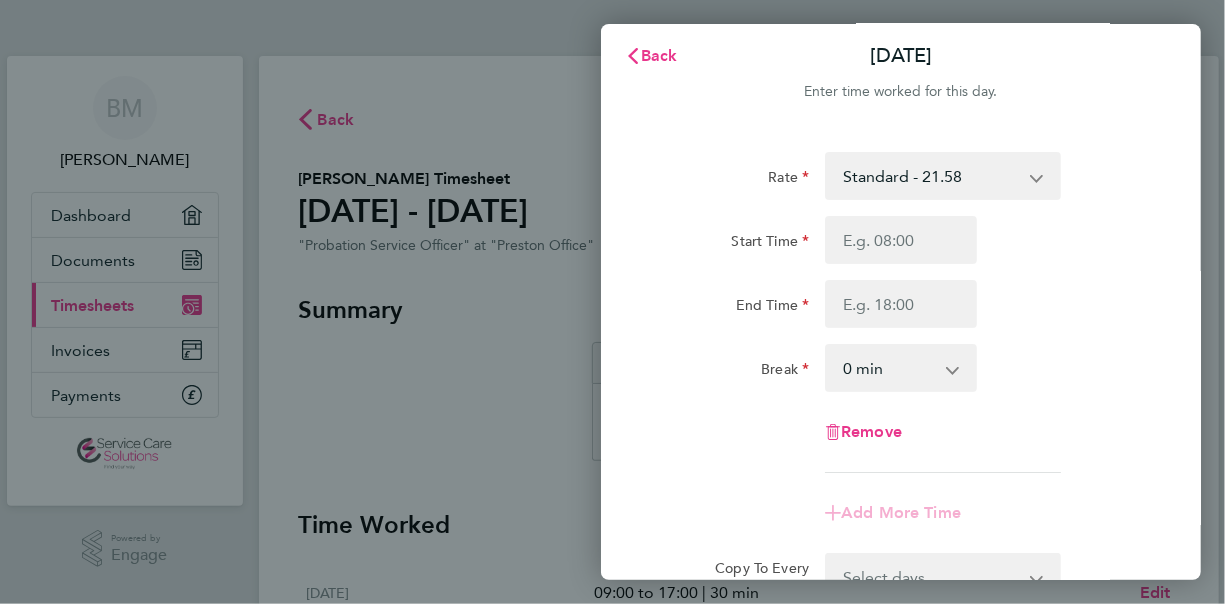 scroll, scrollTop: 0, scrollLeft: 0, axis: both 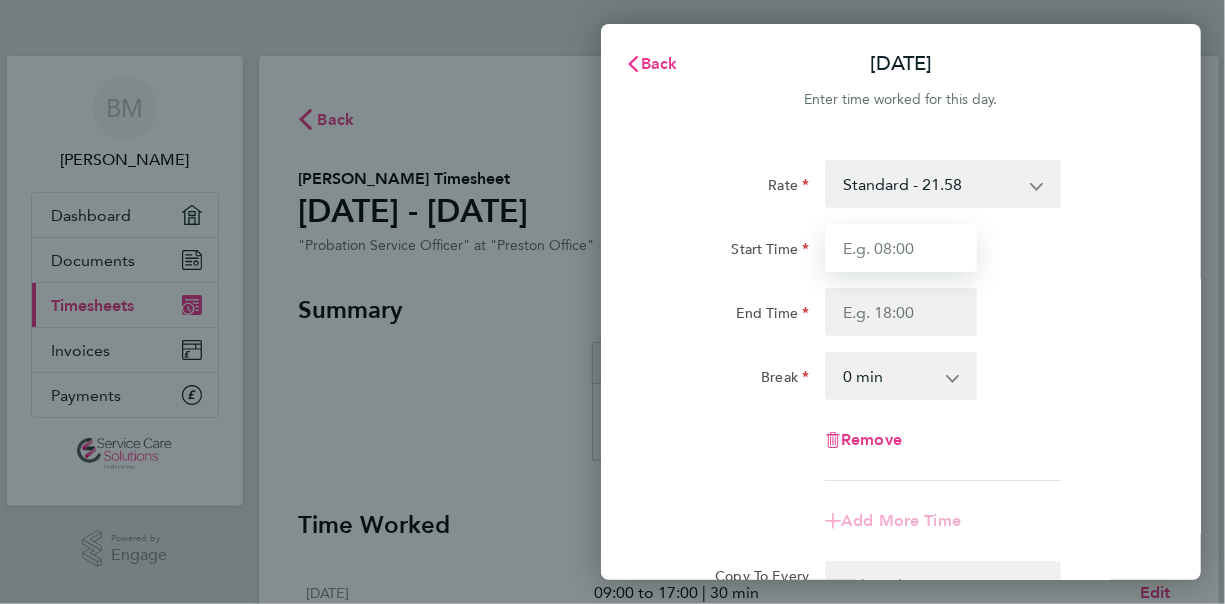 click on "Start Time" at bounding box center [901, 248] 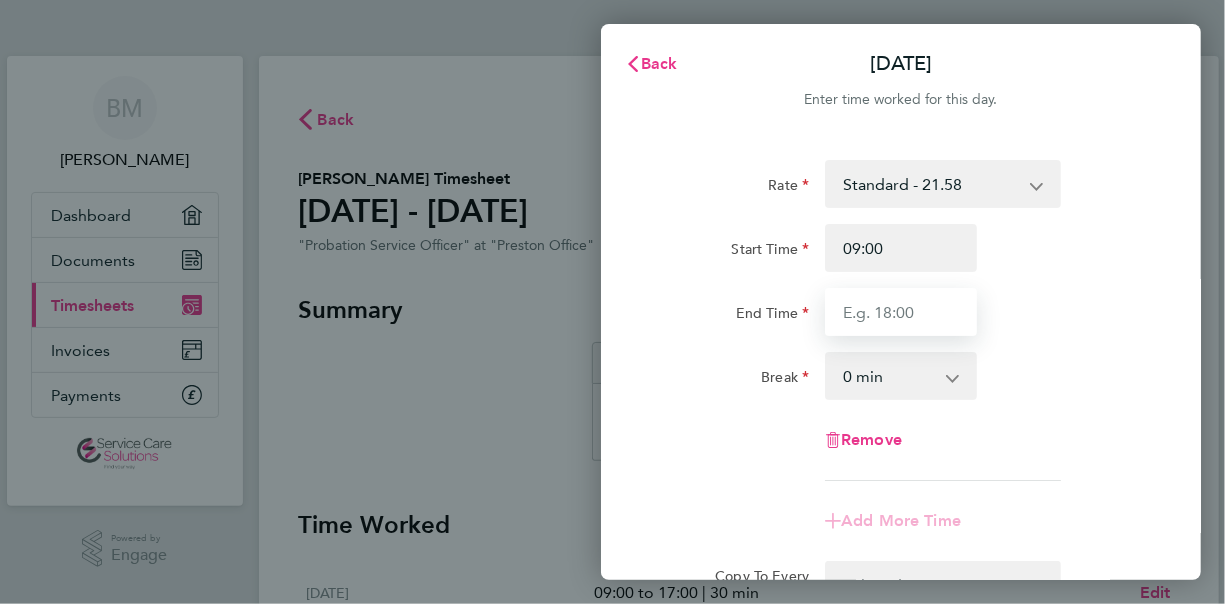 type on "17:00" 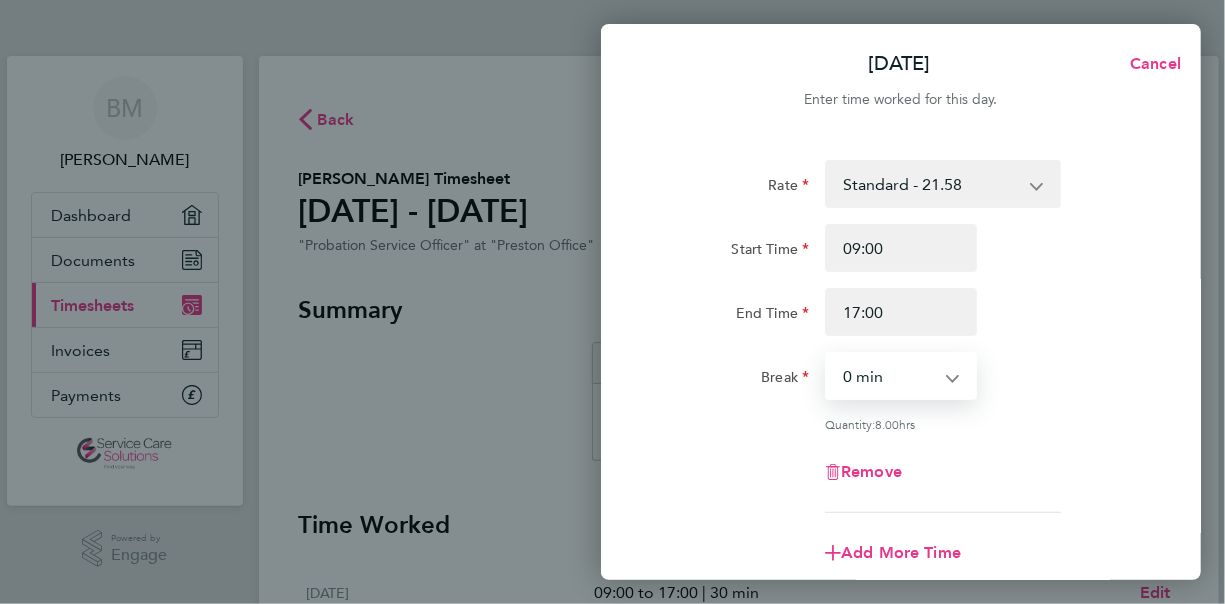 click on "0 min   15 min   30 min   45 min   60 min   75 min   90 min" at bounding box center (889, 376) 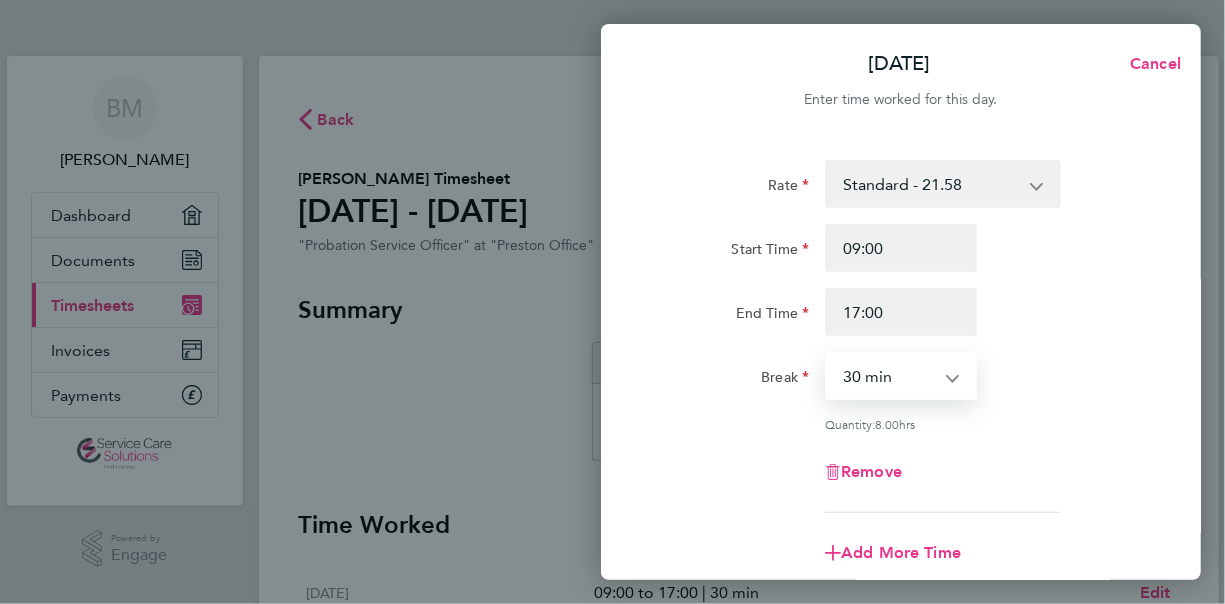 click on "0 min   15 min   30 min   45 min   60 min   75 min   90 min" at bounding box center (889, 376) 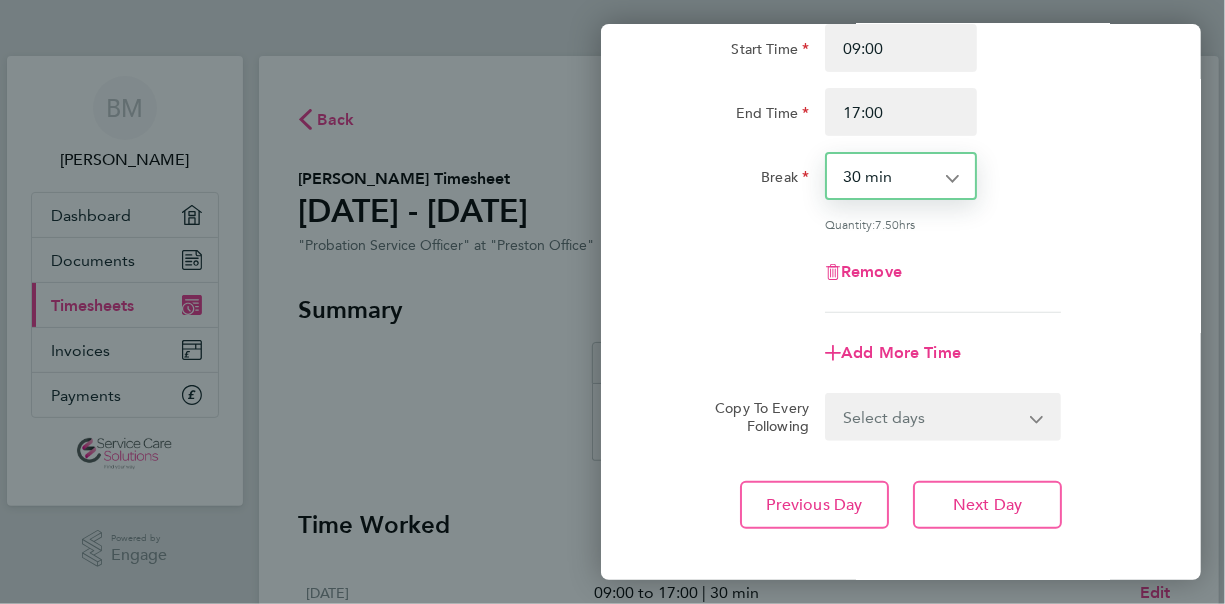 scroll, scrollTop: 299, scrollLeft: 0, axis: vertical 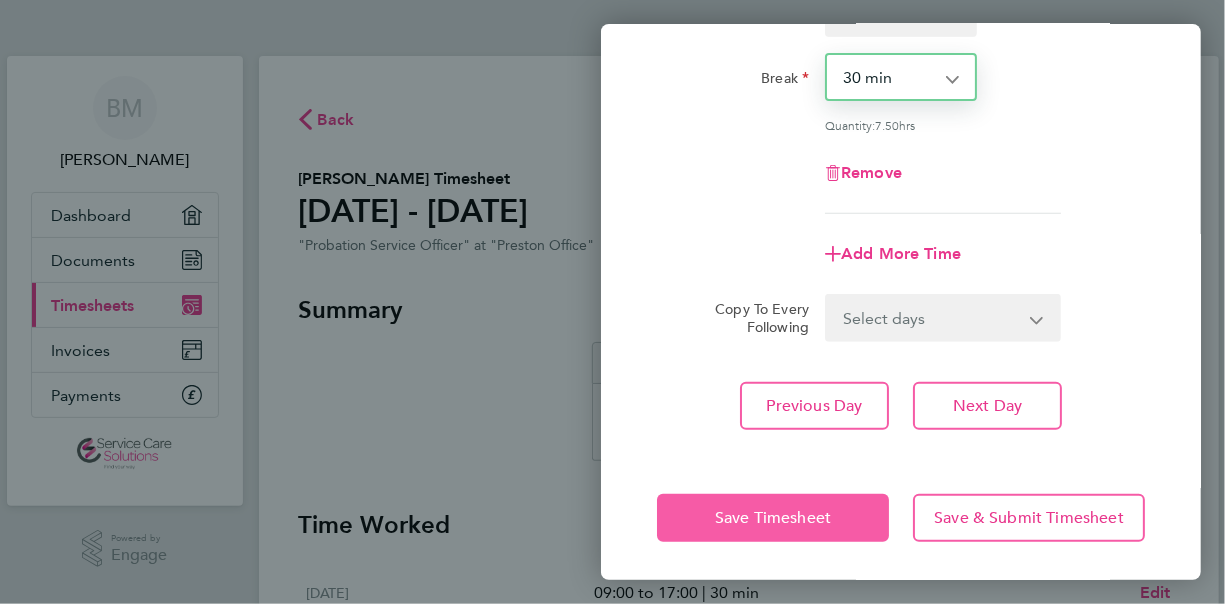 click on "Save Timesheet" 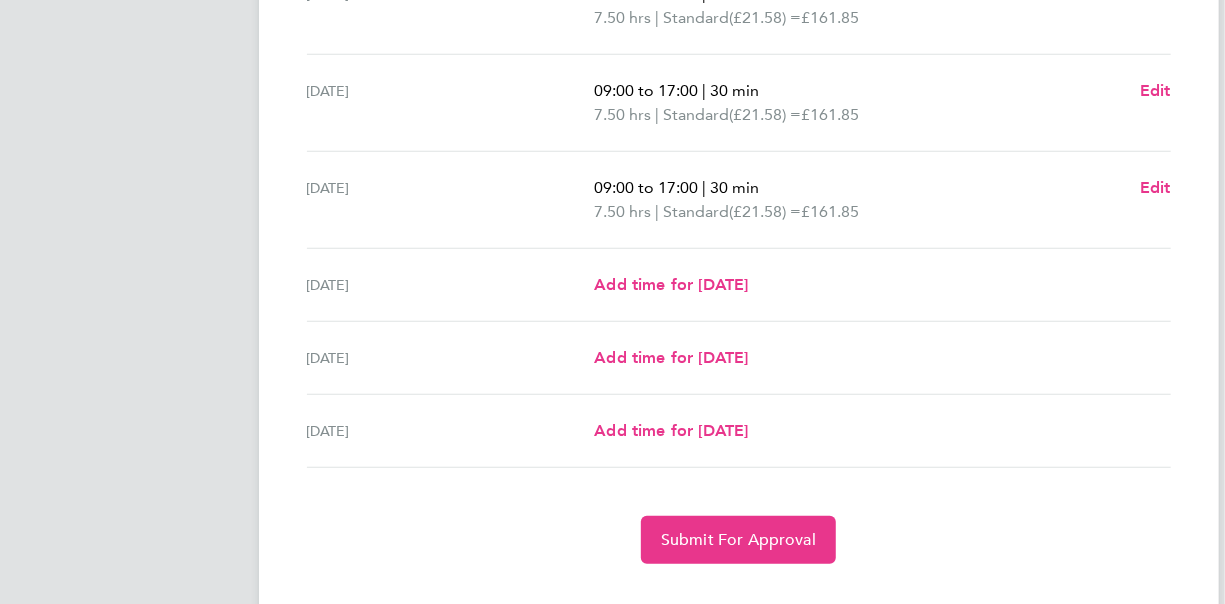 scroll, scrollTop: 700, scrollLeft: 0, axis: vertical 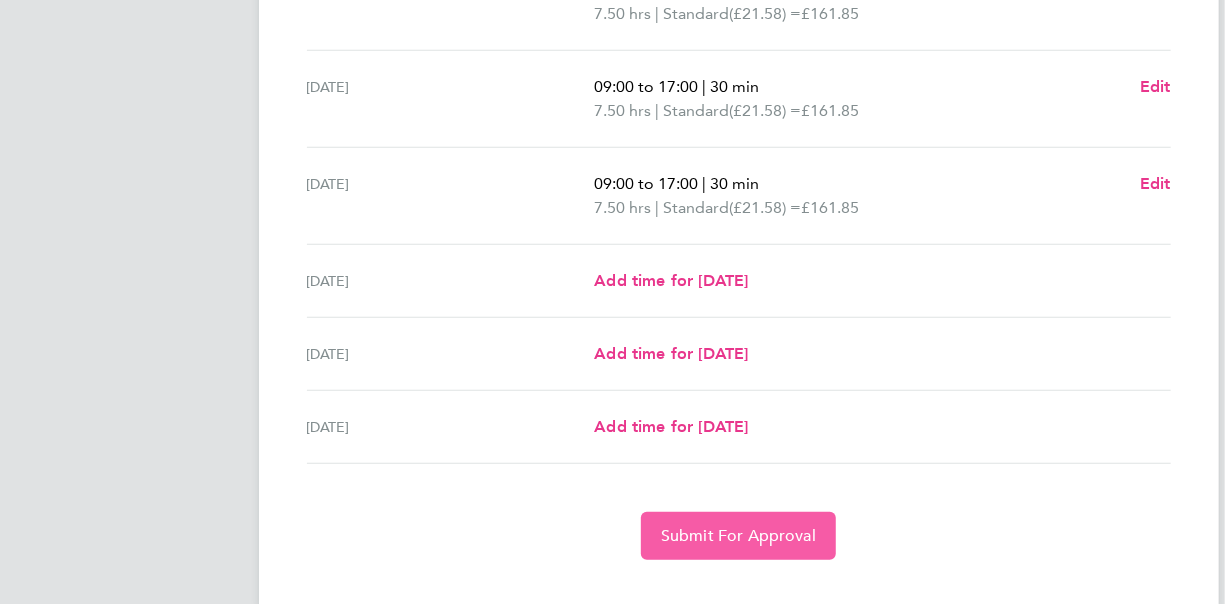click on "Submit For Approval" 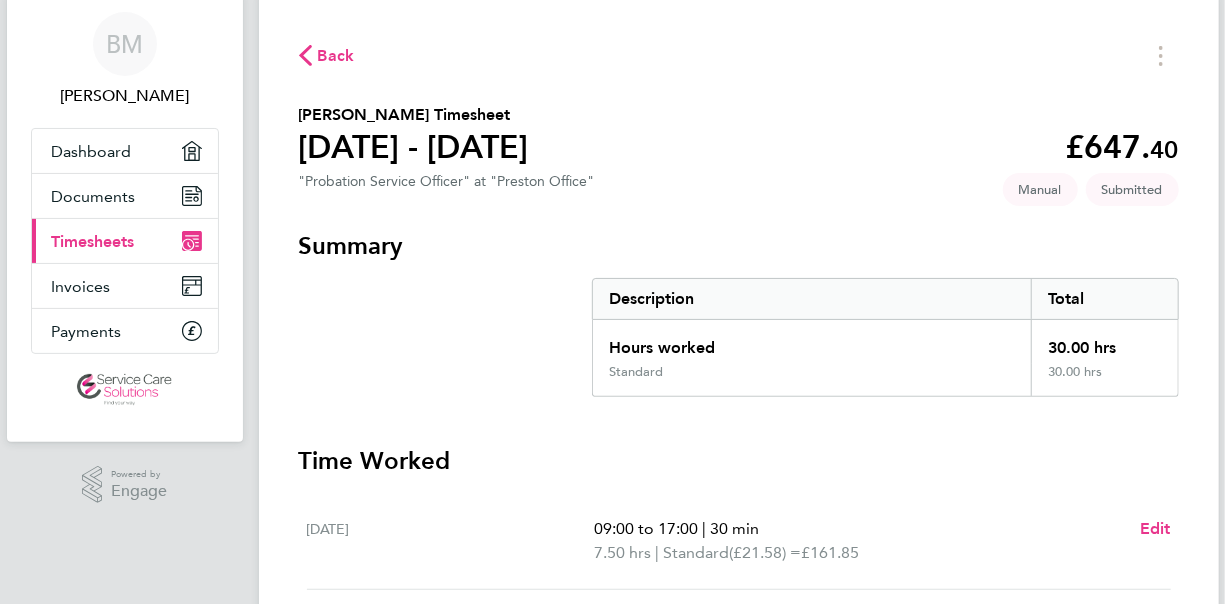 scroll, scrollTop: 0, scrollLeft: 0, axis: both 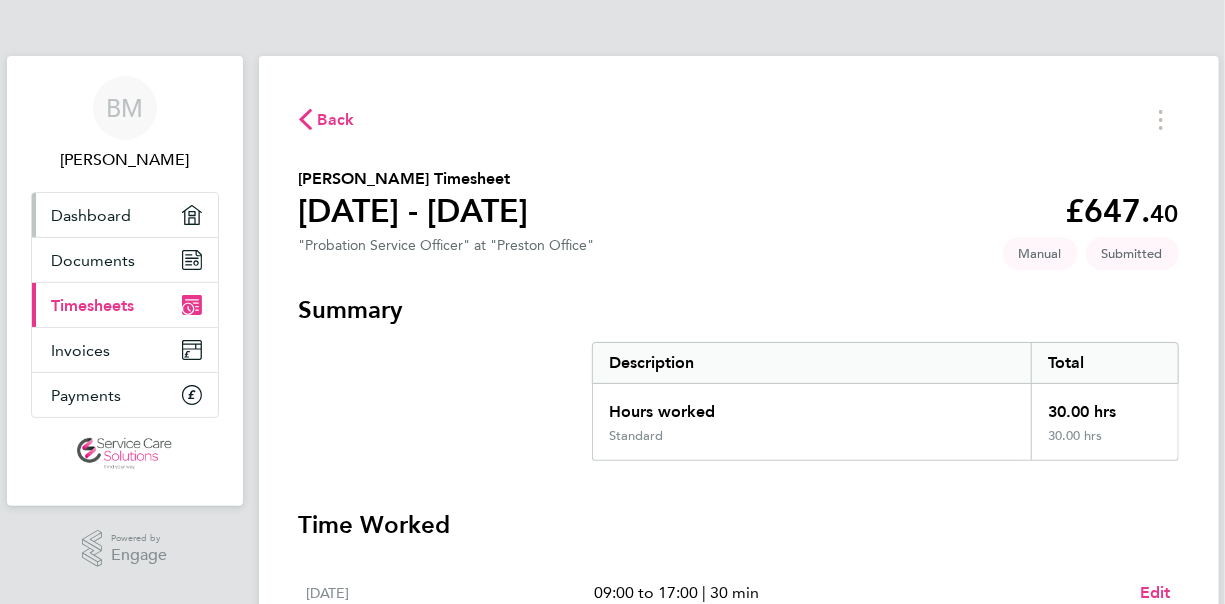 click on "Dashboard" at bounding box center [92, 215] 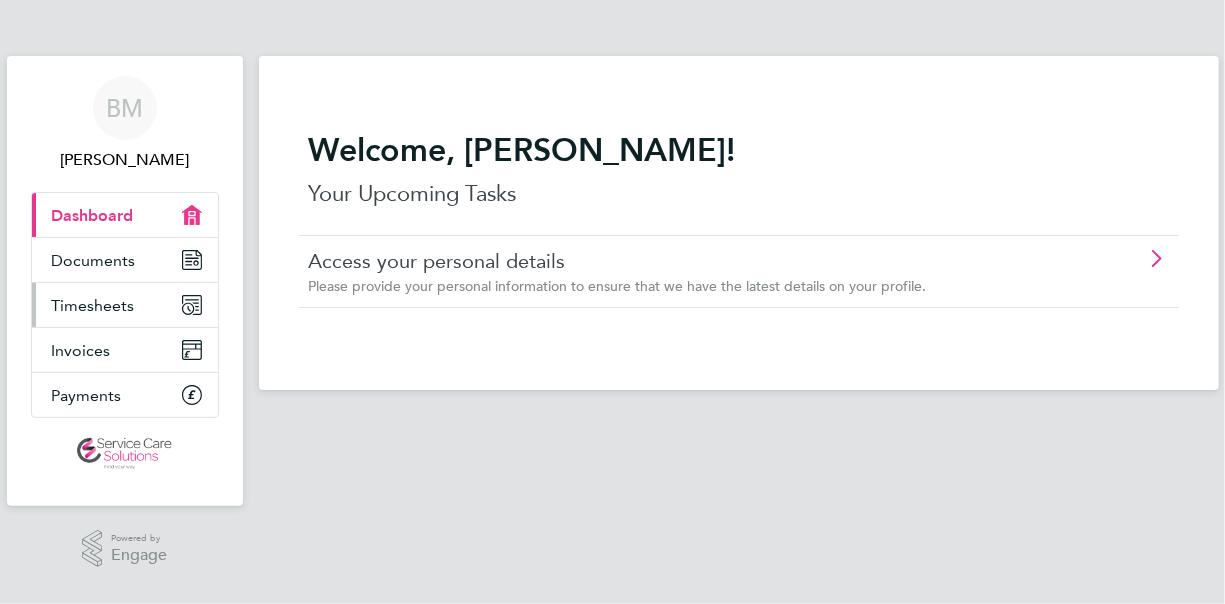 click on "Timesheets" at bounding box center [93, 305] 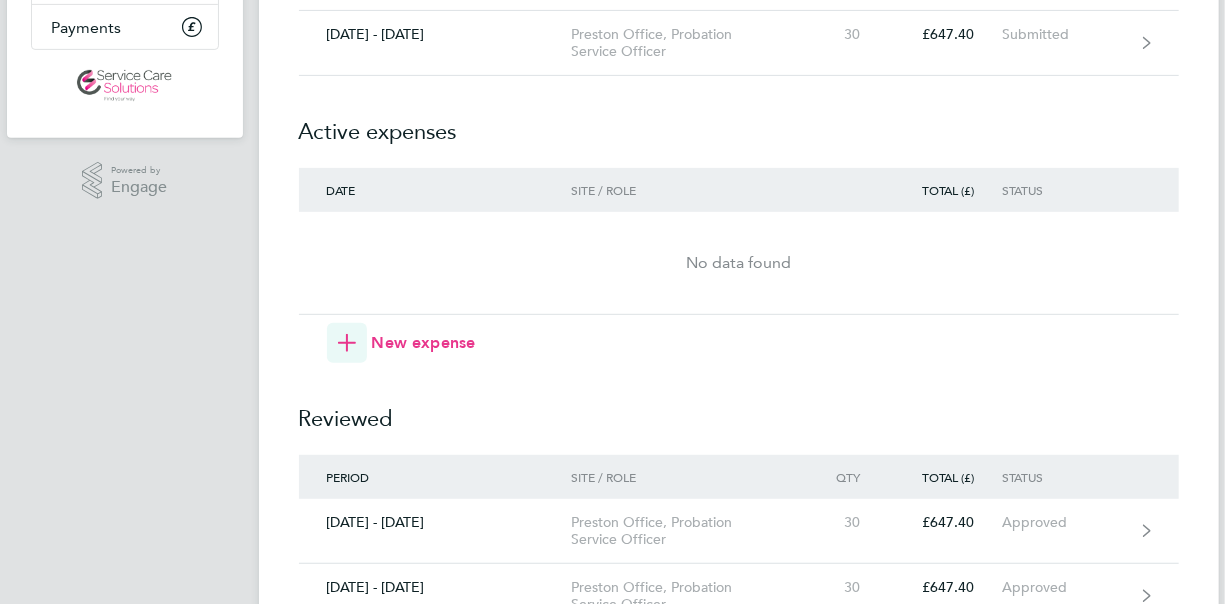 scroll, scrollTop: 400, scrollLeft: 0, axis: vertical 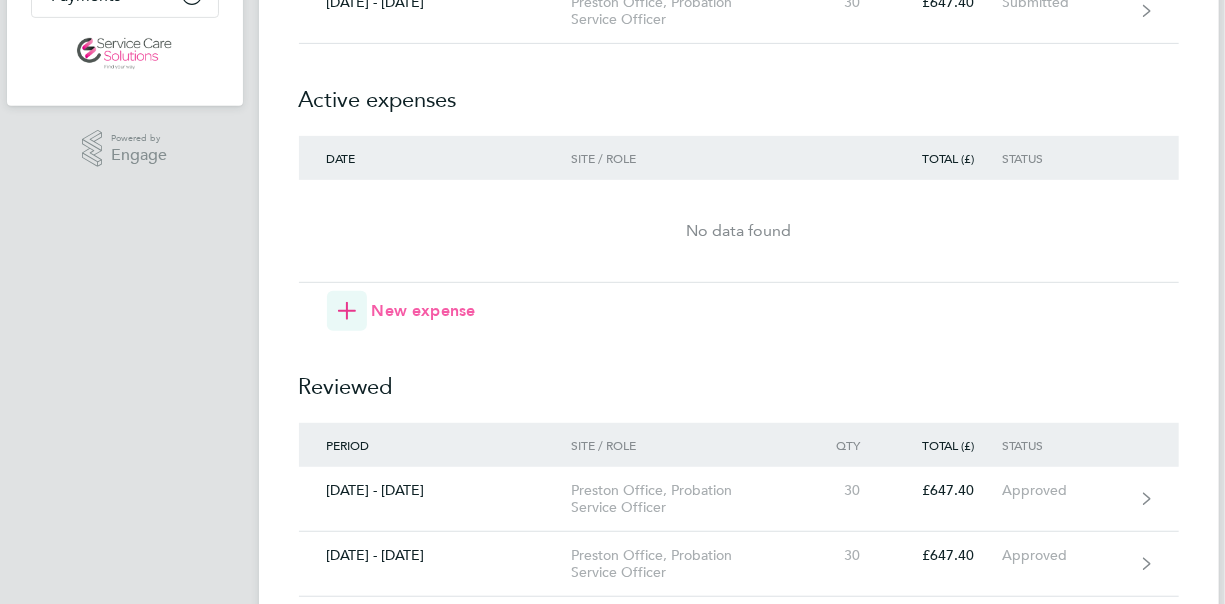 click on "New expense" 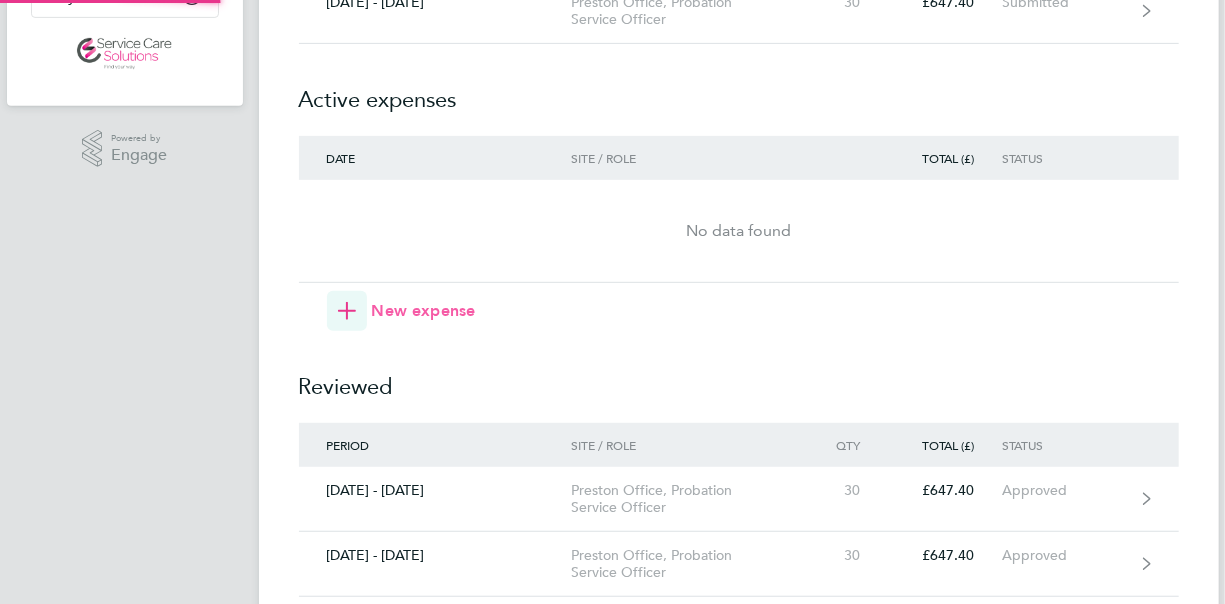 scroll, scrollTop: 0, scrollLeft: 0, axis: both 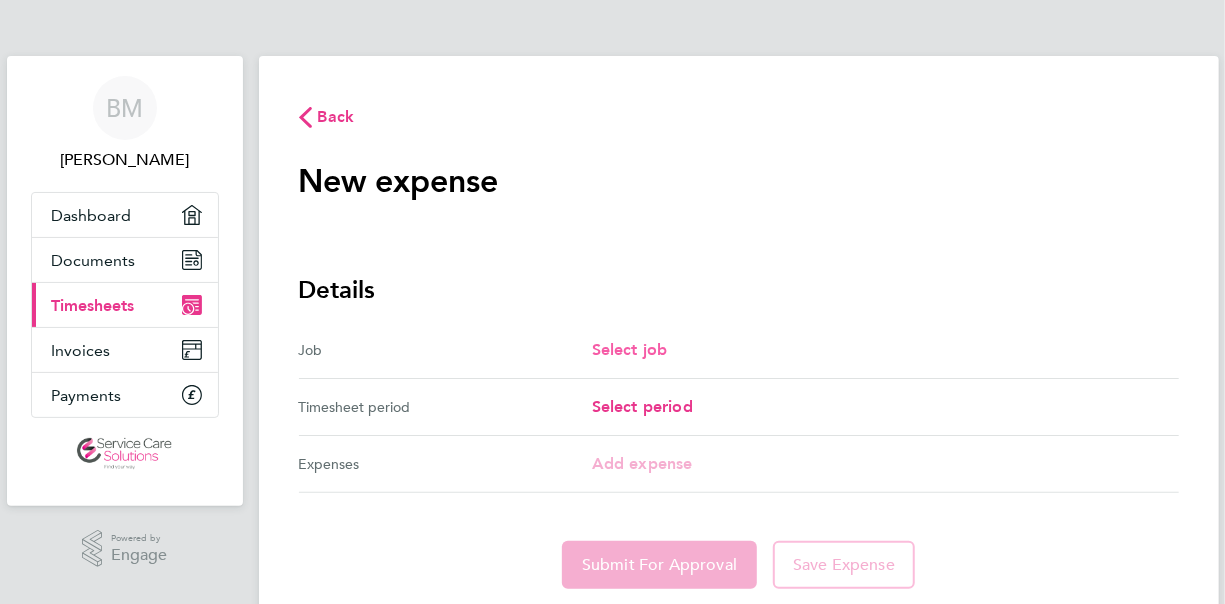 click on "Select job" at bounding box center [630, 349] 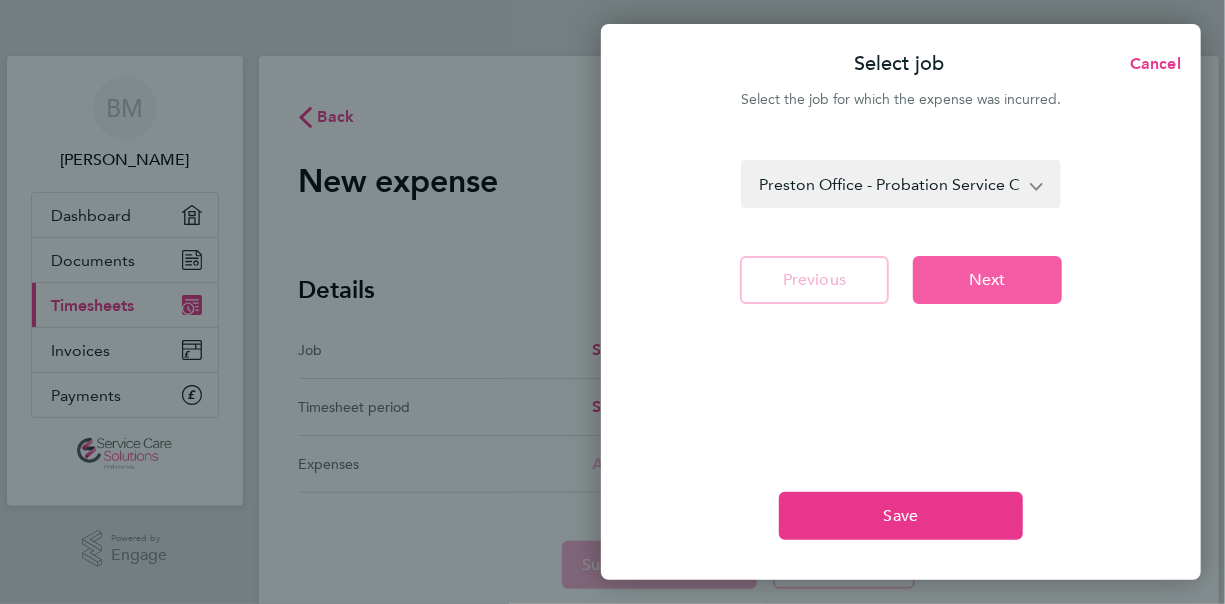 click on "Next" 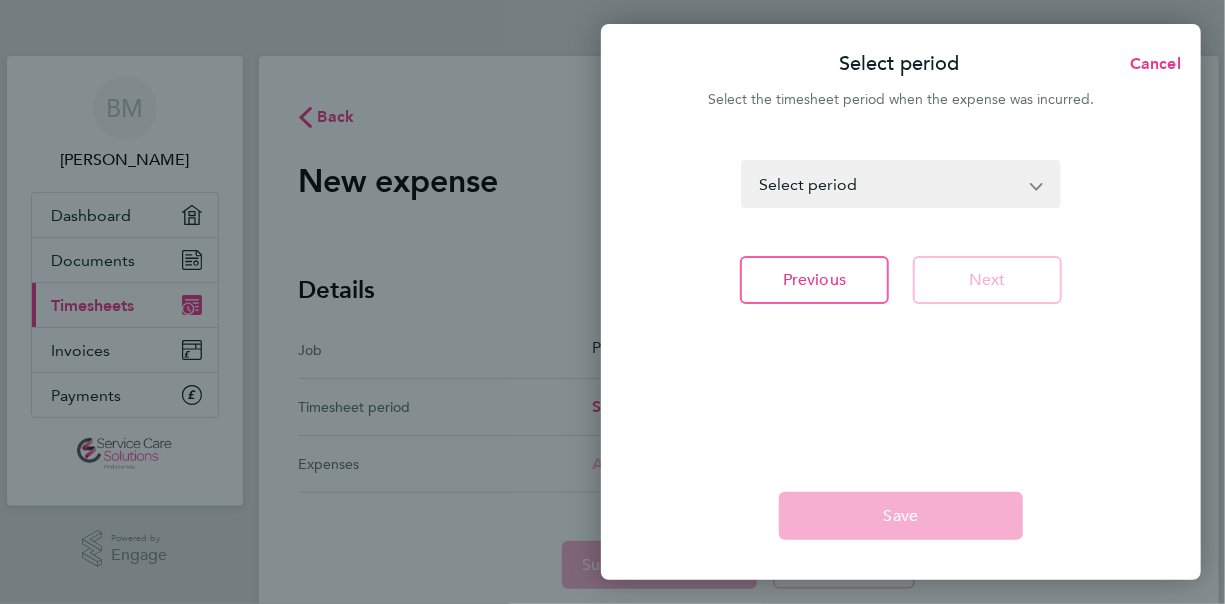 click 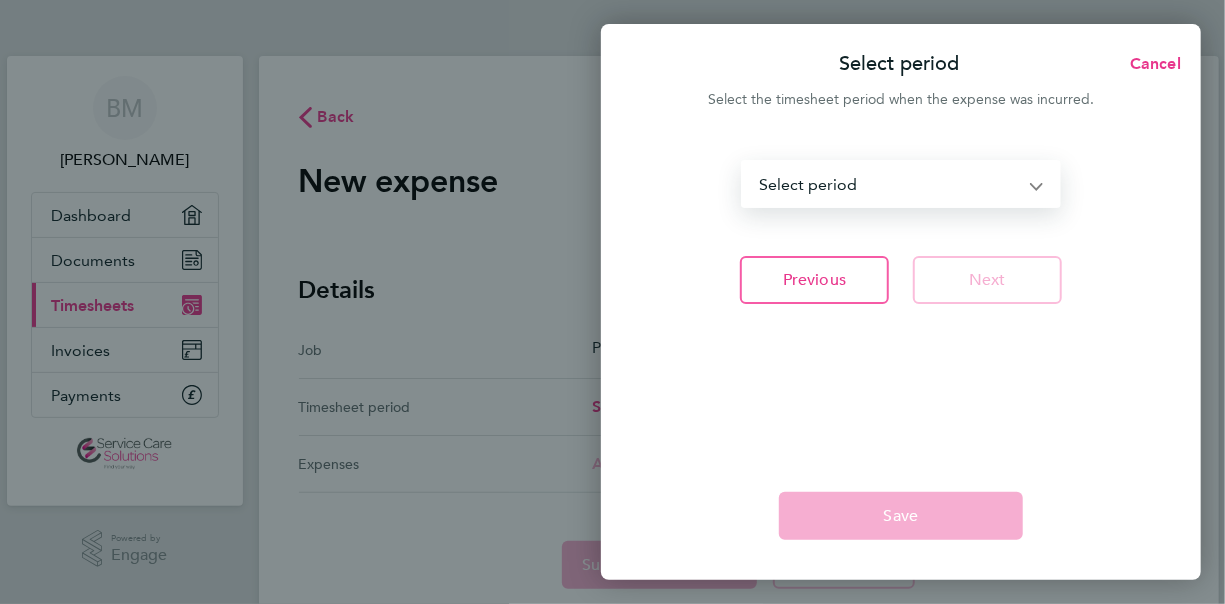 select on "138: Object" 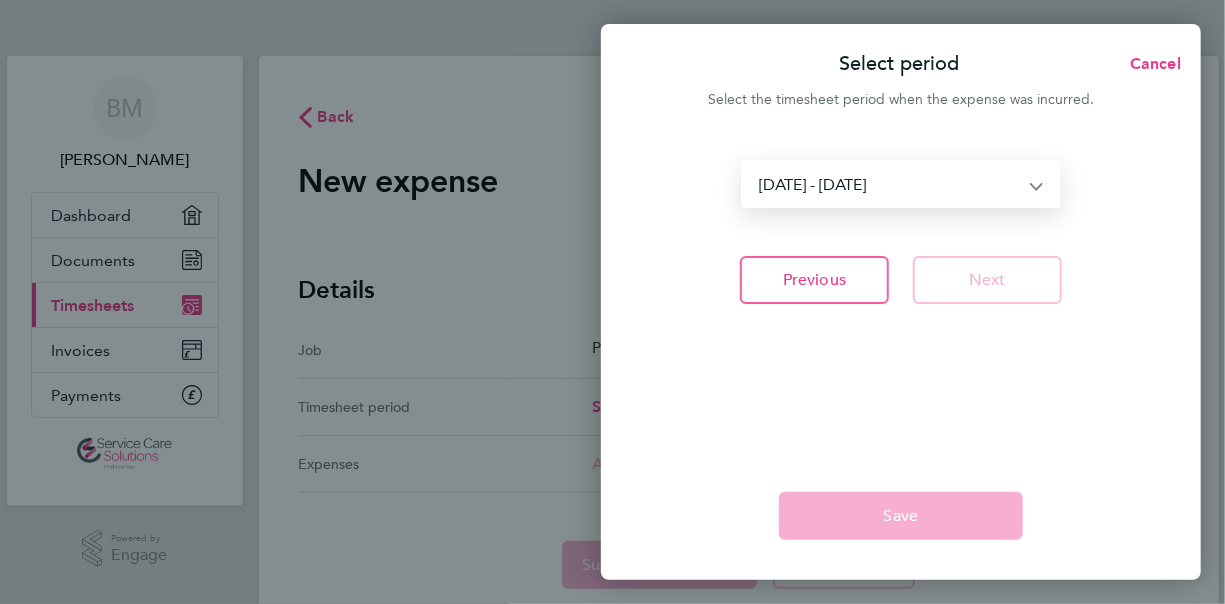 click on "[DATE] - [DATE]   [DATE] - [DATE]   [DATE] - [DATE]   [DATE] - [DATE]   [DATE] - [DATE]   [DATE] - [DATE]   [DATE] - [DATE]   [DATE] - [DATE]   [DATE] - [DATE]   [DATE] - [DATE]   [DATE] - [DATE]   [DATE] - [DATE]   [DATE] - [DATE]   [DATE] - [DATE]   [DATE] - [DATE]   [DATE] - [DATE]   [DATE] - [DATE]   [DATE] - [DATE]   [DATE] - [DATE]   [DATE] - [DATE]   [DATE] - [DATE]   [DATE] - [DATE]   [DATE] - [DATE]   [DATE] - [DATE]   [DATE] - [DATE]   [DATE] - [DATE]   [DATE] - [DATE]   [DATE] - [DATE]   [DATE] - [DATE]   [DATE] - [DATE]   [DATE] - [DATE]   [DATE] - [DATE]   [DATE] - [DATE]   [DATE] - [DATE]   [DATE] - [DATE]   [DATE] - [DATE]   [DATE] - [DATE]   [DATE] - [DATE]   [DATE] - [DATE]   [DATE] - [DATE]   [DATE] - [DATE]   [DATE] - [DATE]   [DATE] - [DATE]   [DATE] - [DATE]   [DATE] - [DATE]   [DATE] - [DATE]   [DATE] - [DATE]   [DATE] - [DATE]   [DATE] - [DATE]   [DATE] - [DATE]   [DATE] - [DATE]" 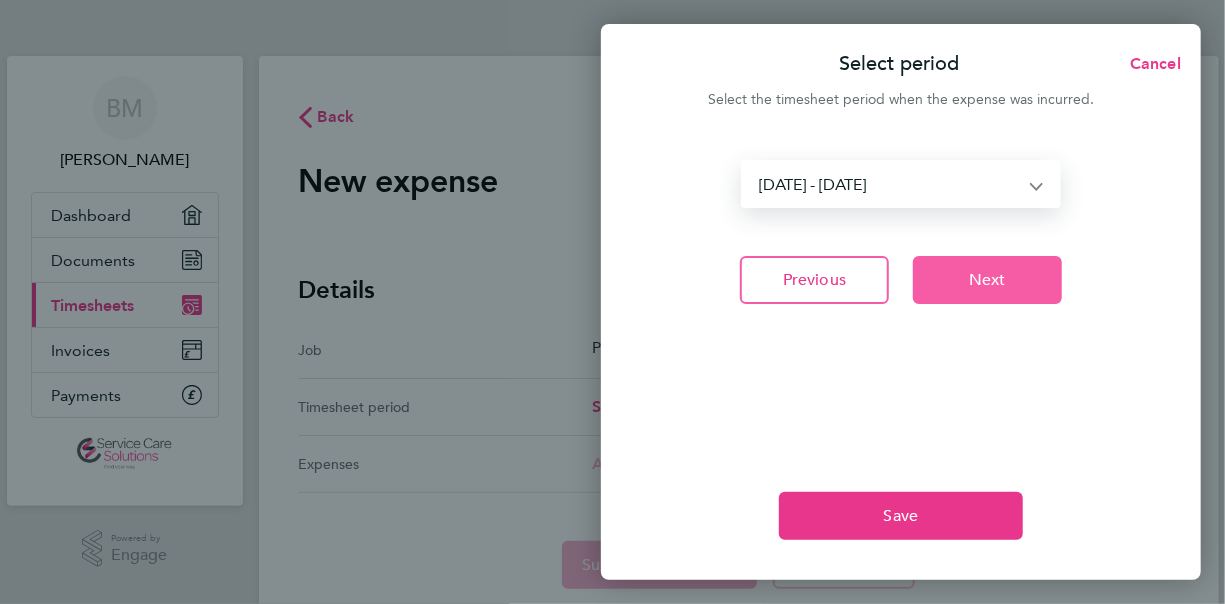 click on "Next" 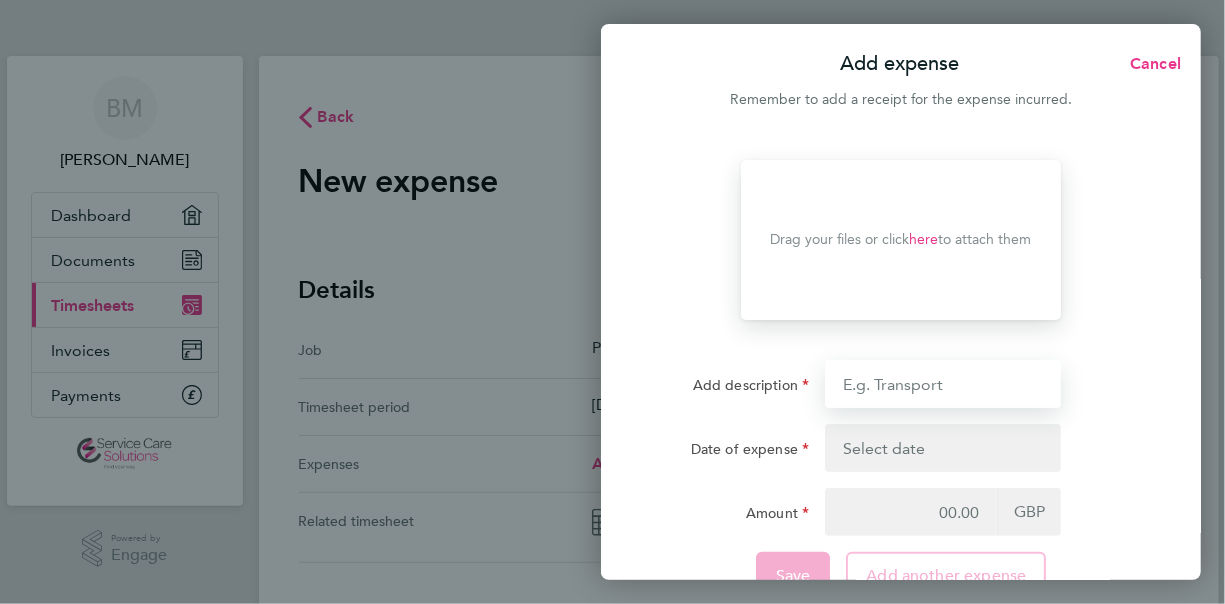 click on "Add description" at bounding box center (943, 384) 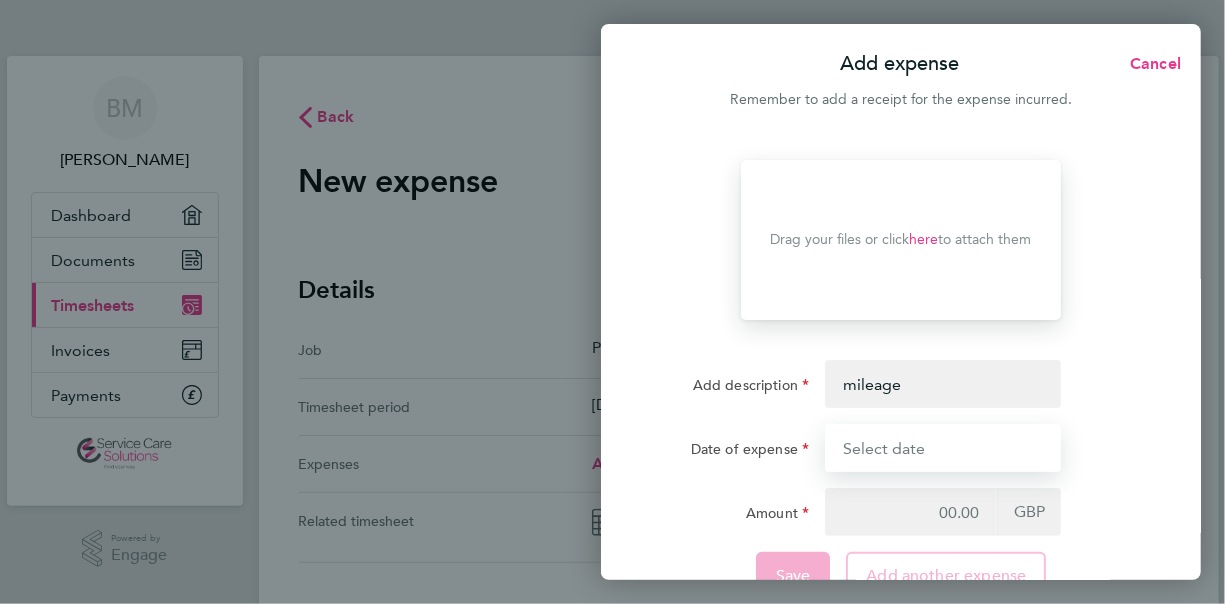 type on "[DATE]" 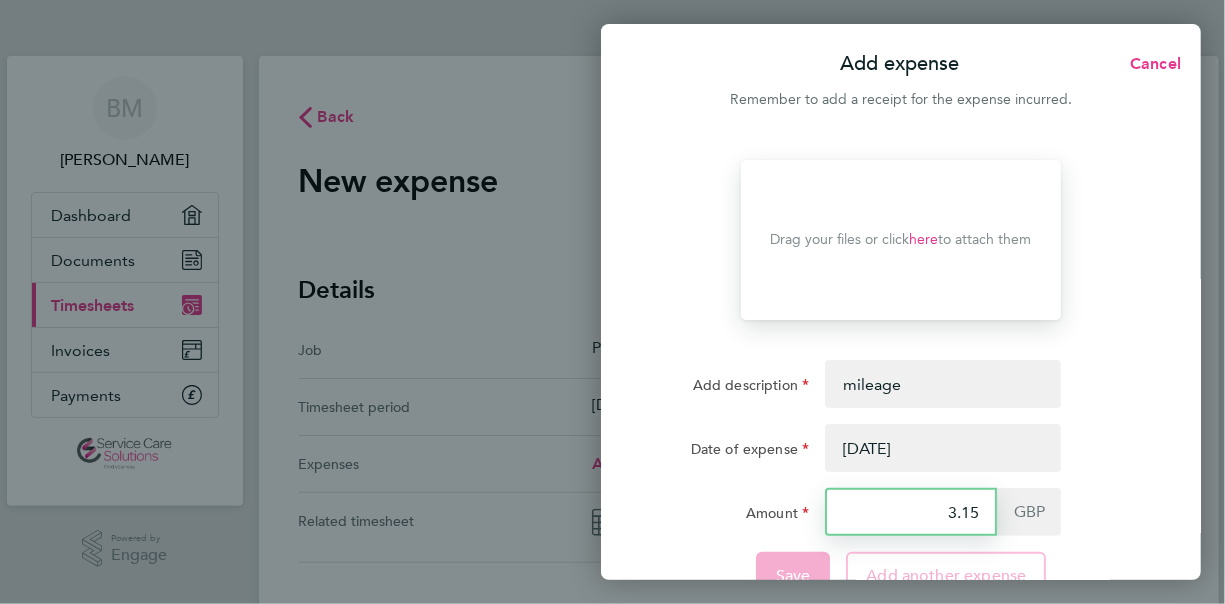 click on "3.15" at bounding box center (911, 512) 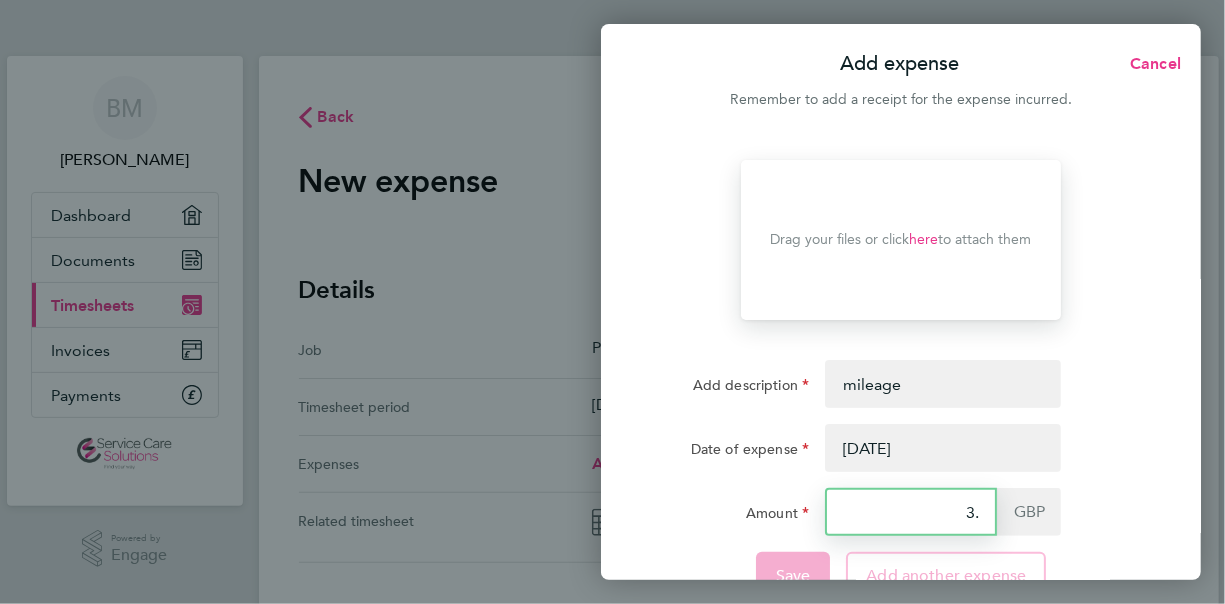 type on "3" 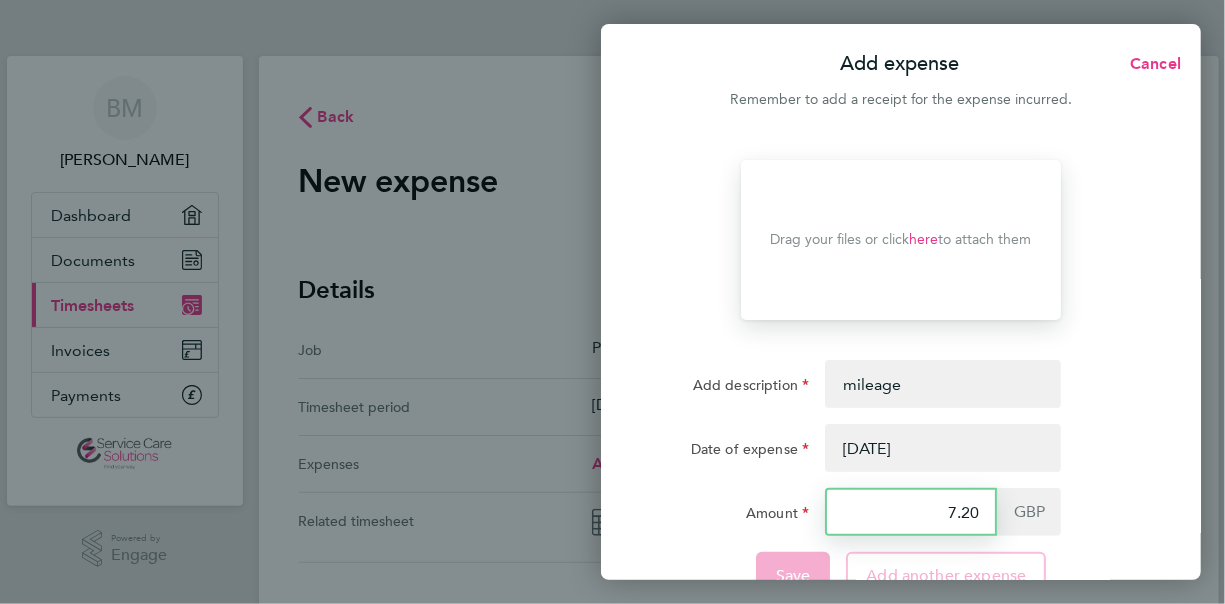 scroll, scrollTop: 60, scrollLeft: 0, axis: vertical 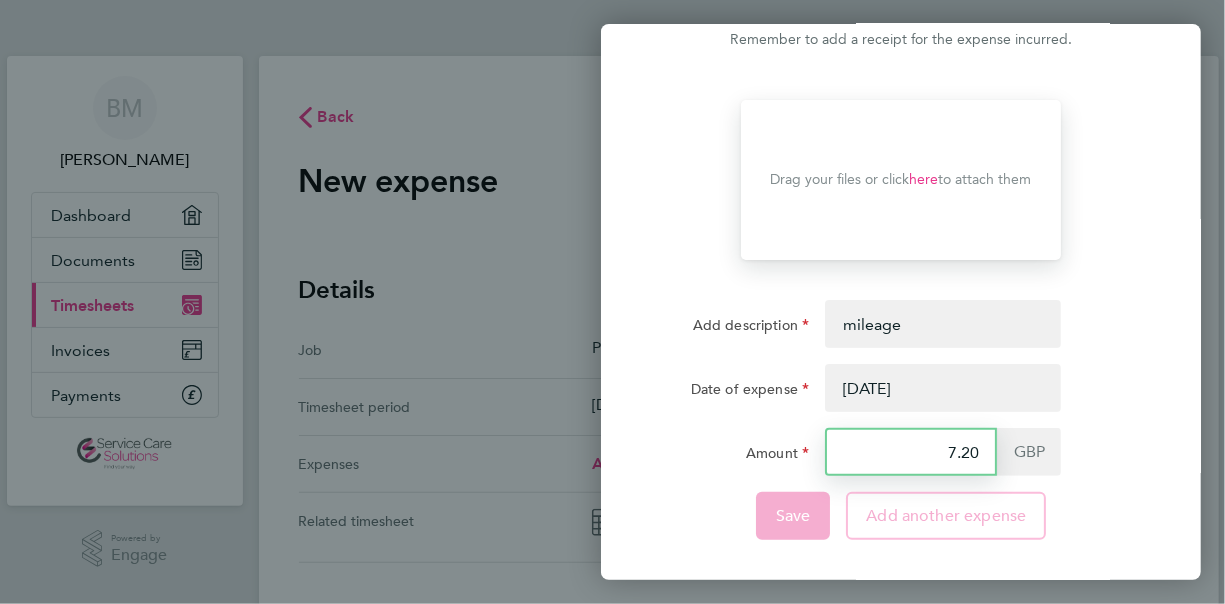 type on "7.20" 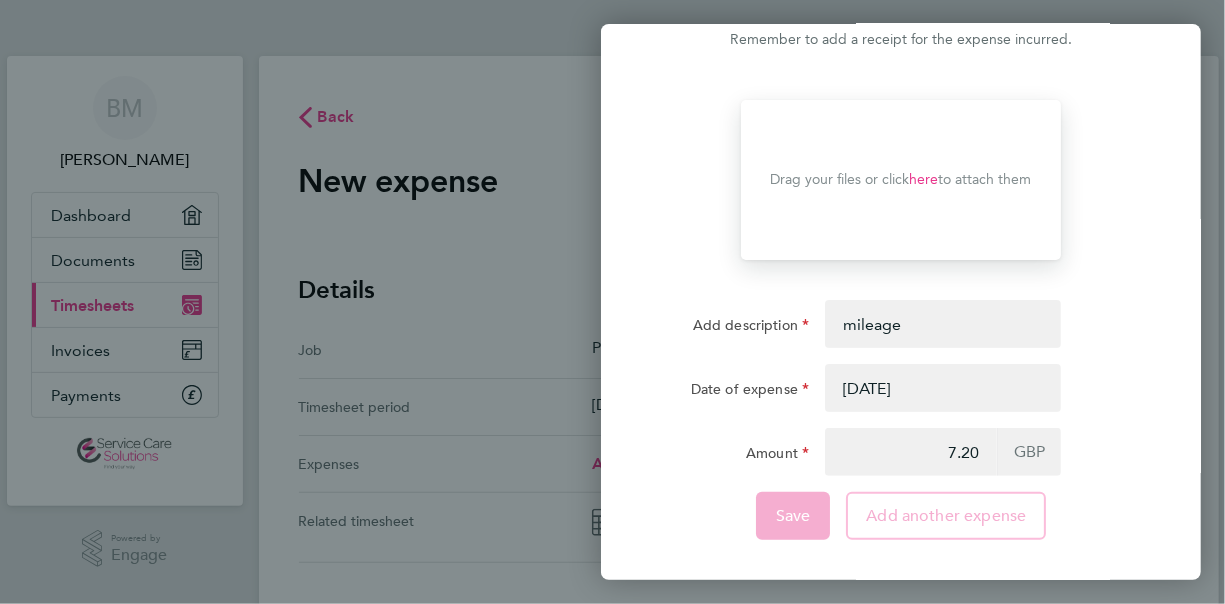 click 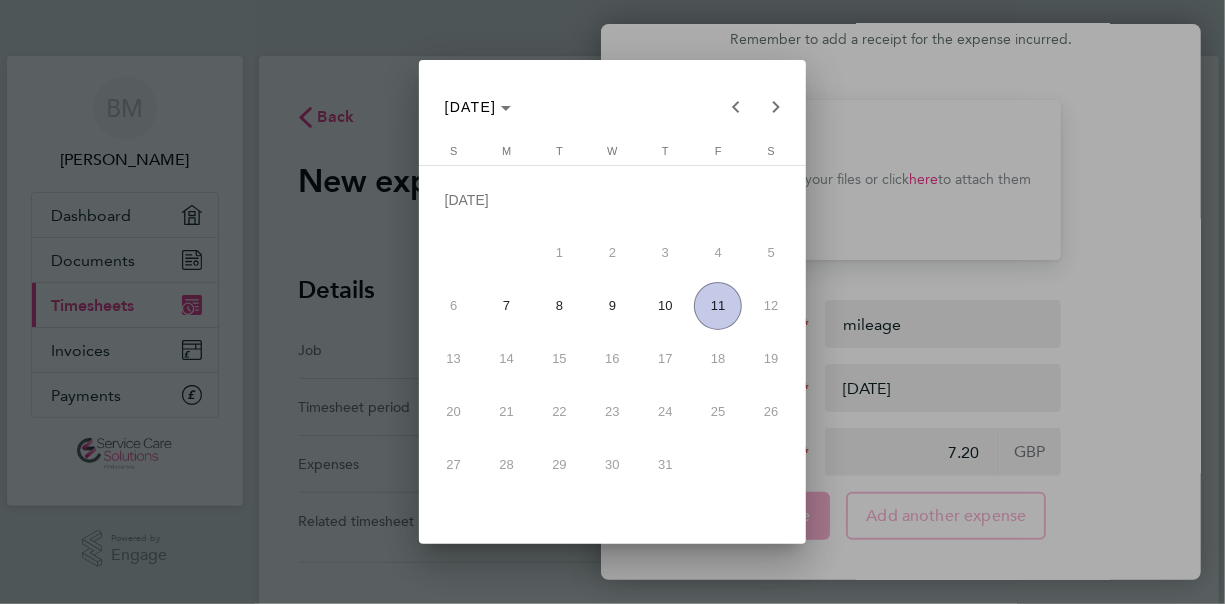 click on "9" at bounding box center (613, 306) 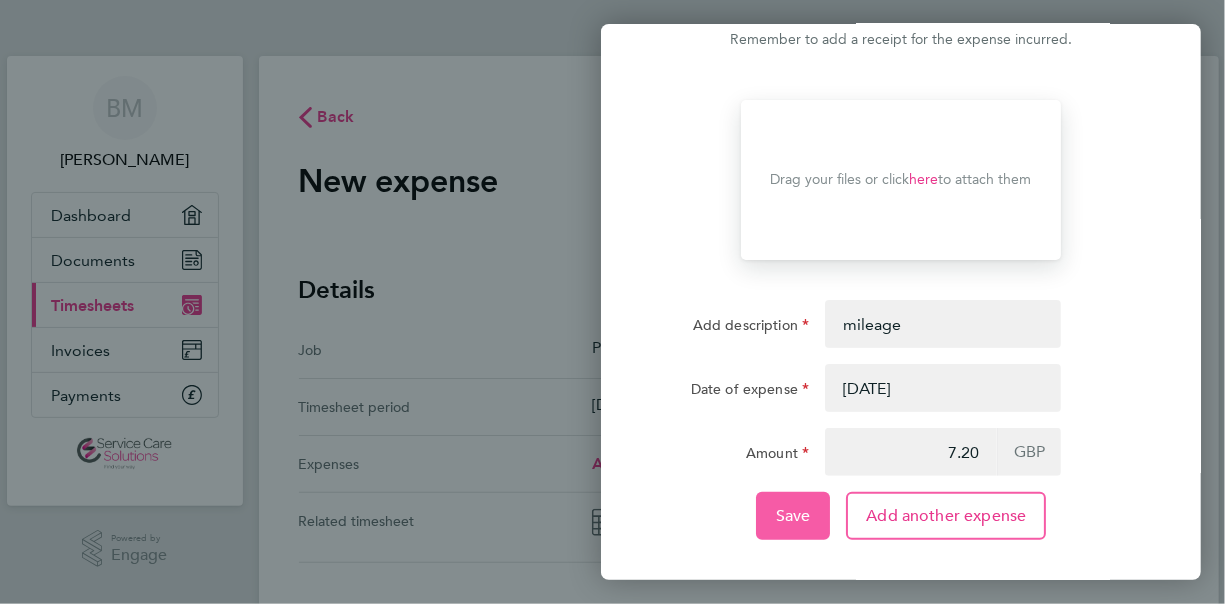click on "Save" 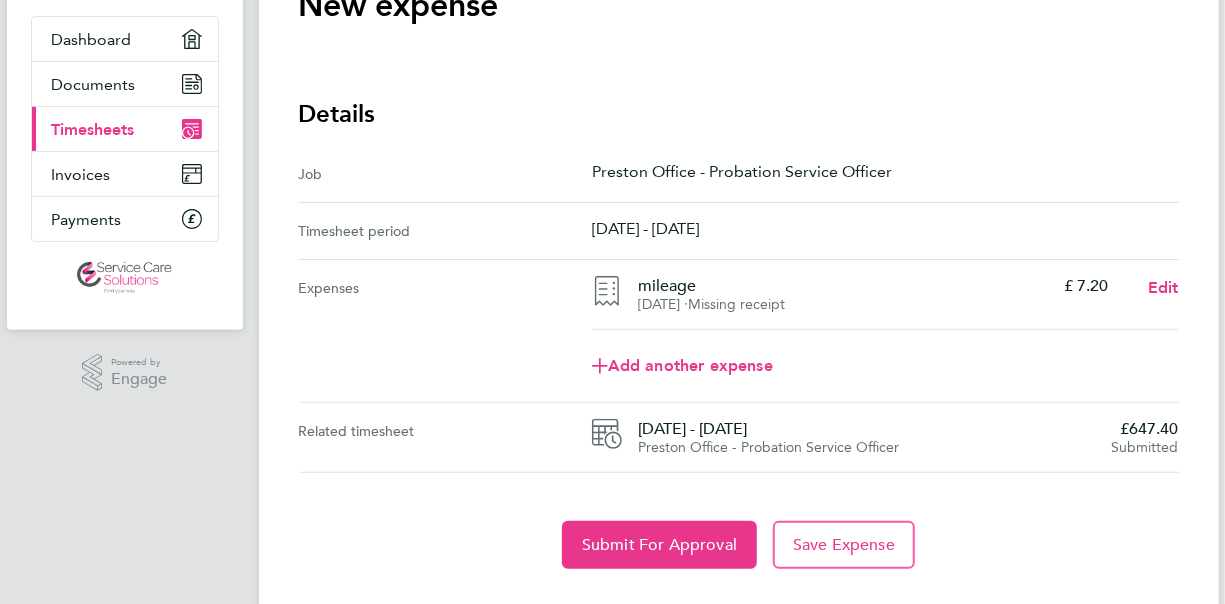 scroll, scrollTop: 200, scrollLeft: 0, axis: vertical 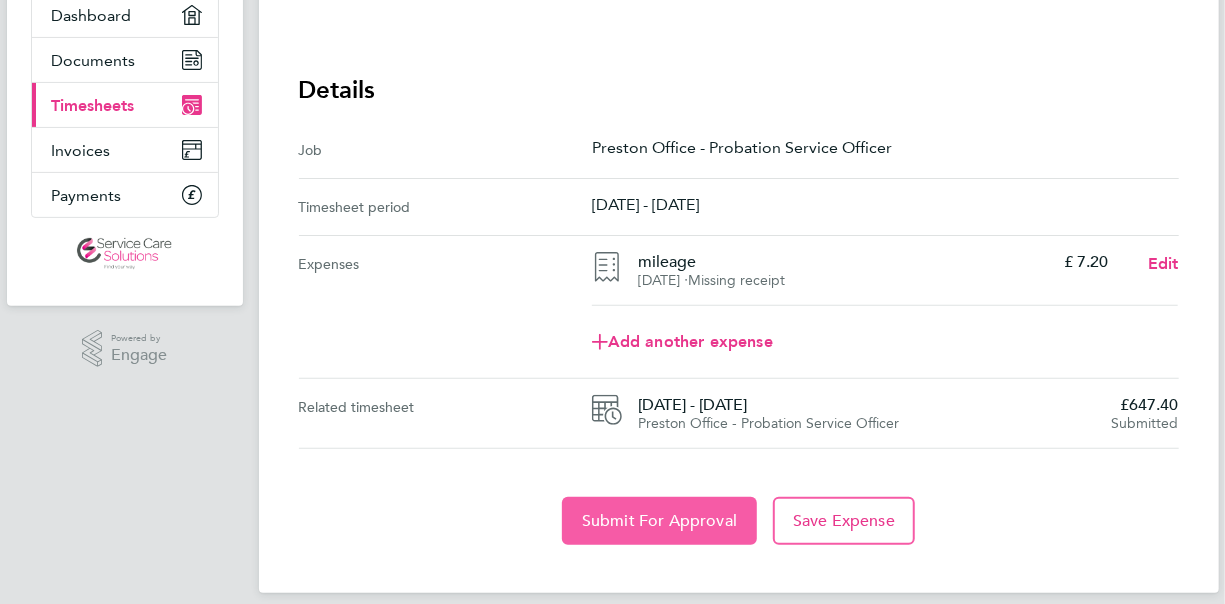 click on "Submit For Approval" 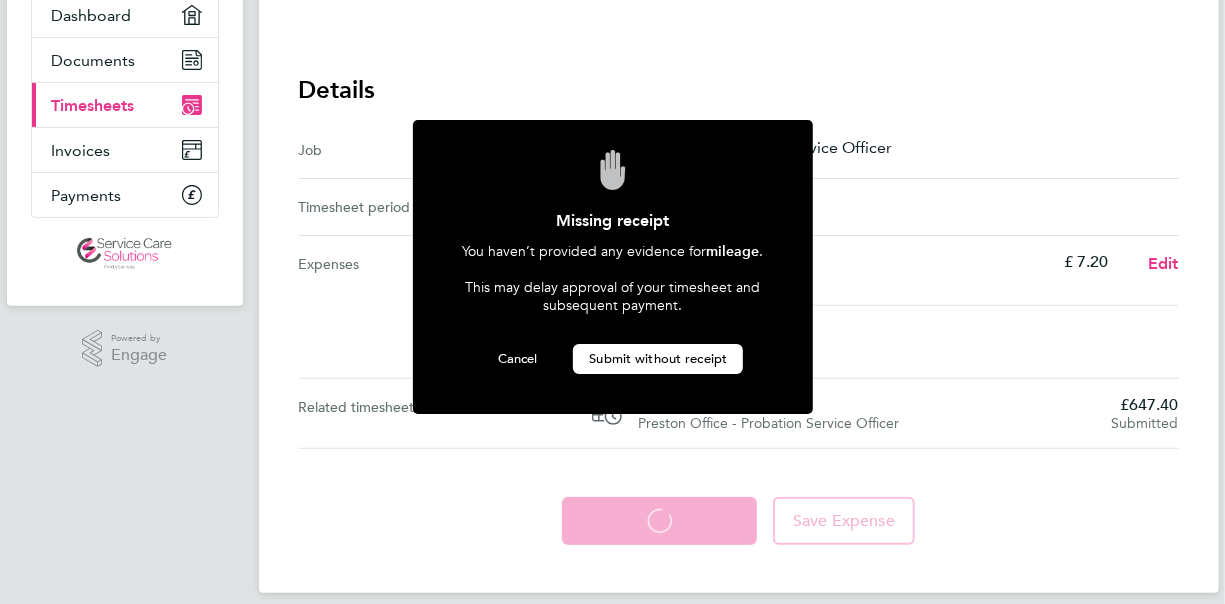 click on "Submit without receipt" 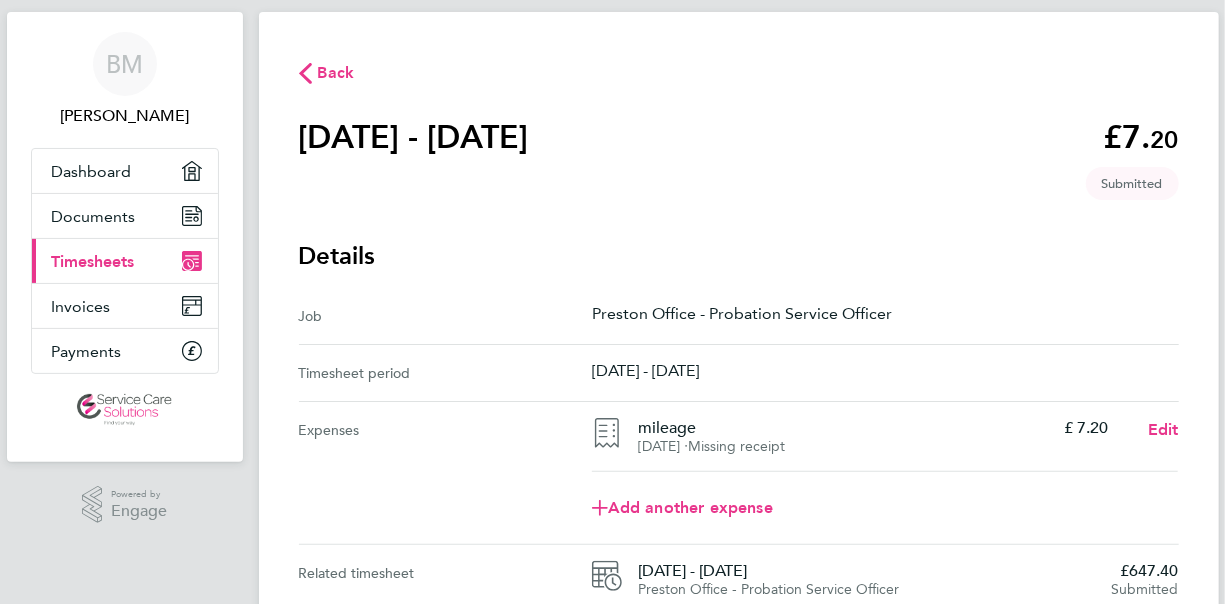 scroll, scrollTop: 0, scrollLeft: 0, axis: both 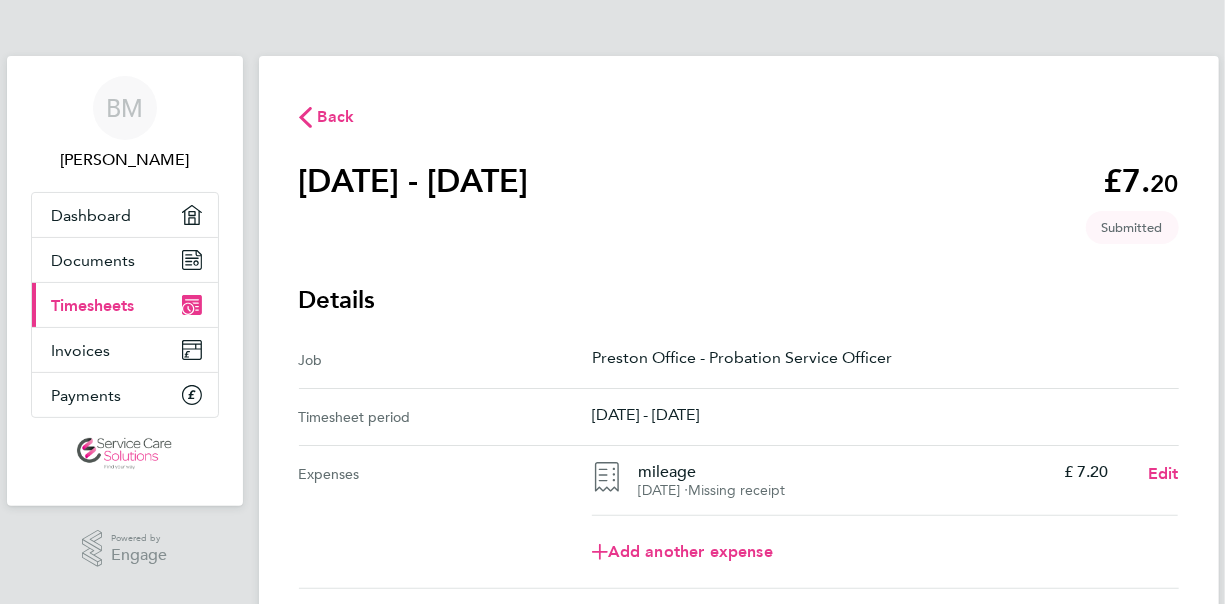 click on "Timesheets" at bounding box center [93, 305] 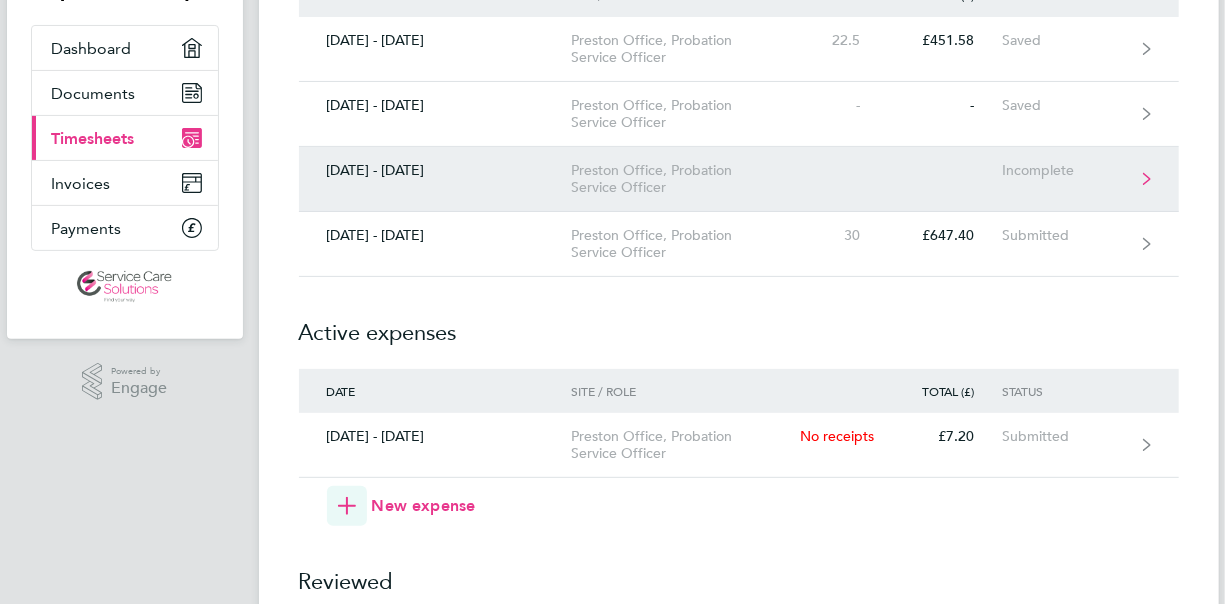 scroll, scrollTop: 200, scrollLeft: 0, axis: vertical 